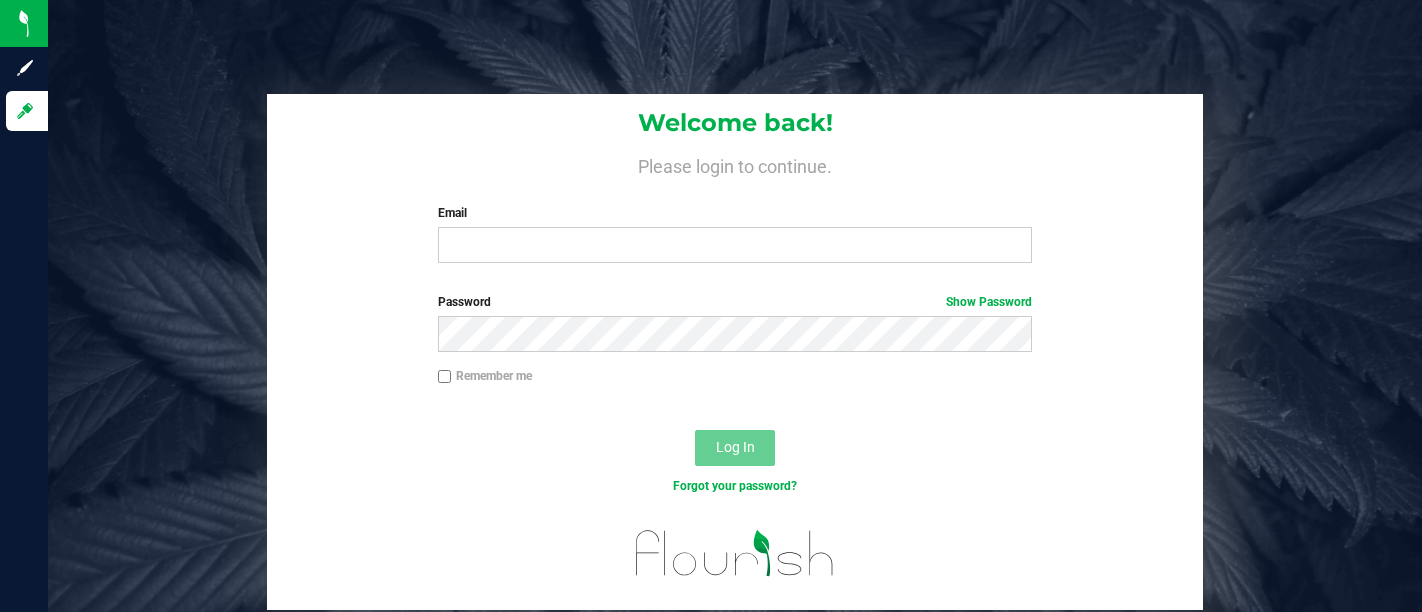 scroll, scrollTop: 0, scrollLeft: 0, axis: both 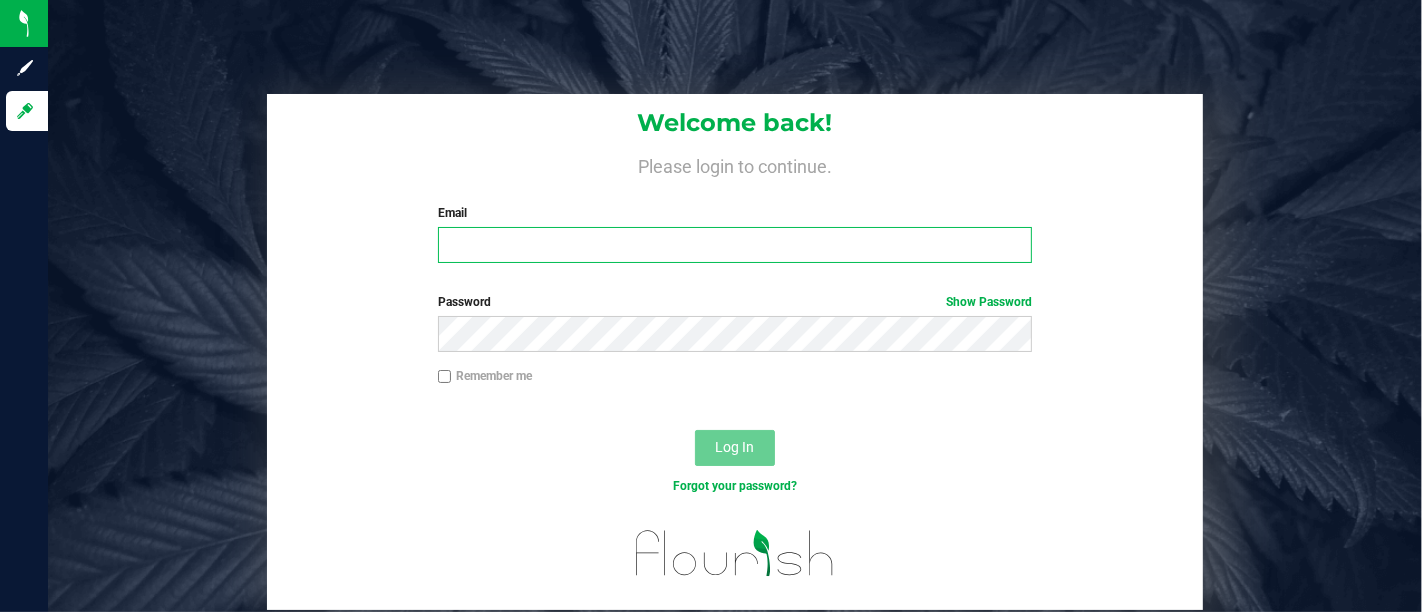 click on "Email" at bounding box center (735, 245) 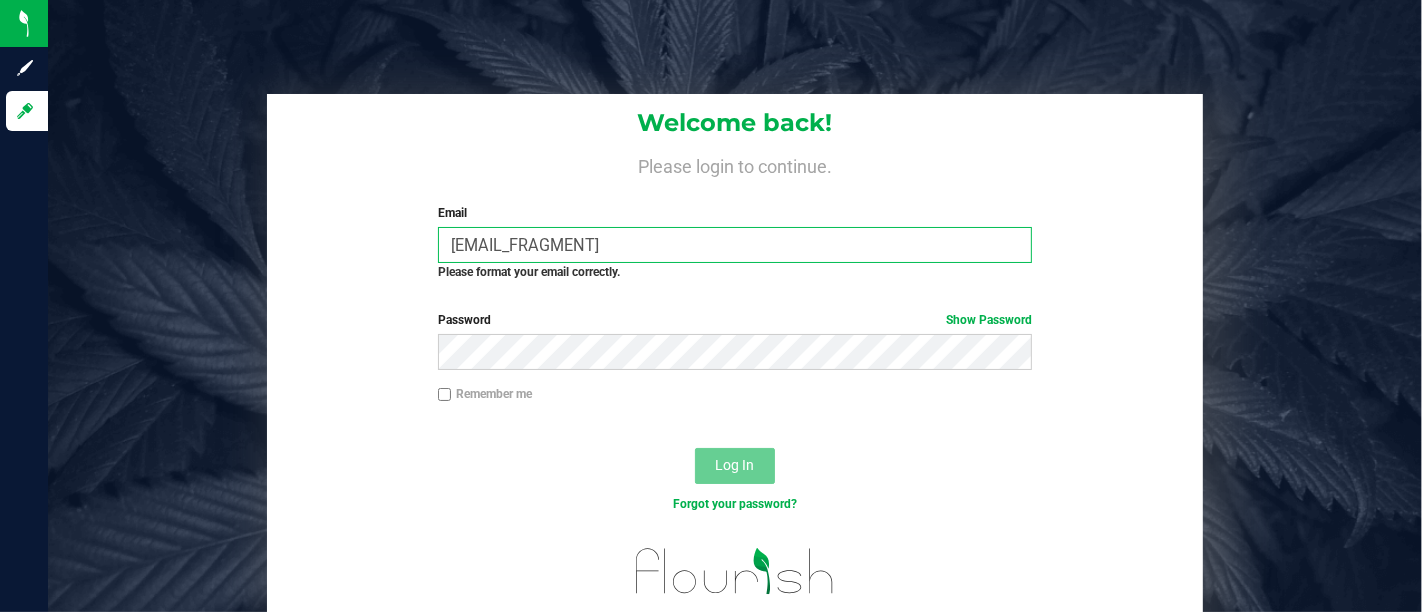 type on "[EMAIL_FRAGMENT]@[DOMAIN].com" 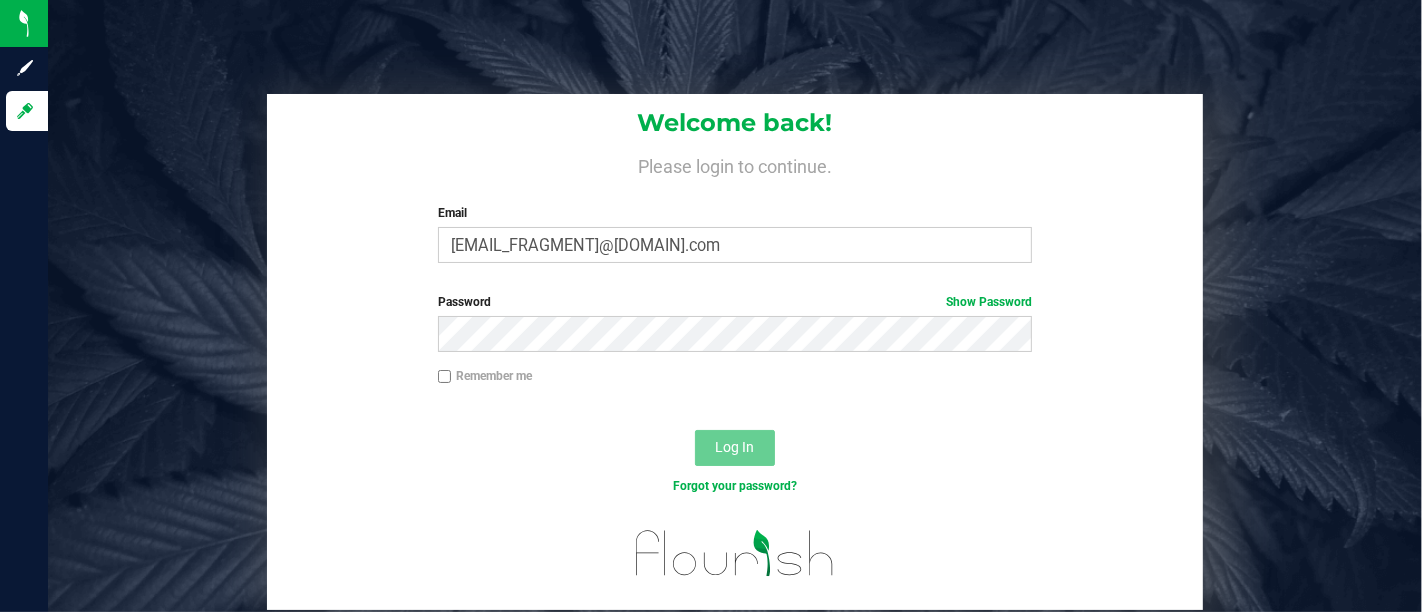click on "Password
Show Password" at bounding box center [735, 322] 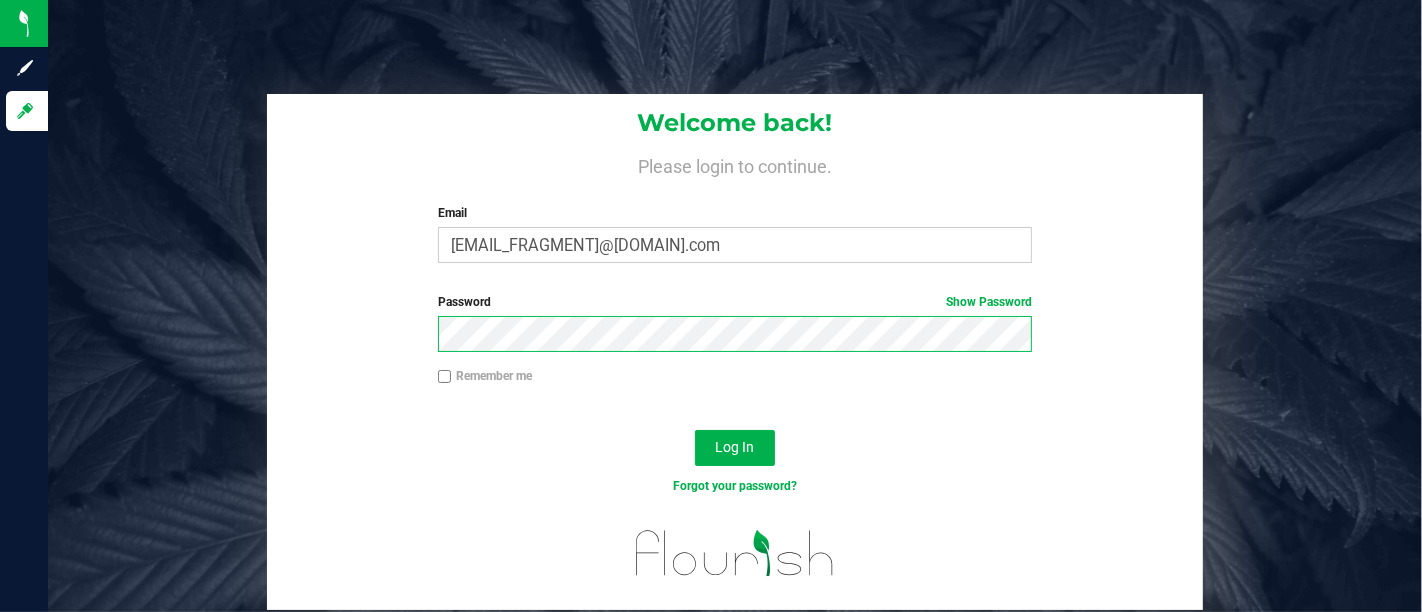 click on "Log In" at bounding box center [735, 448] 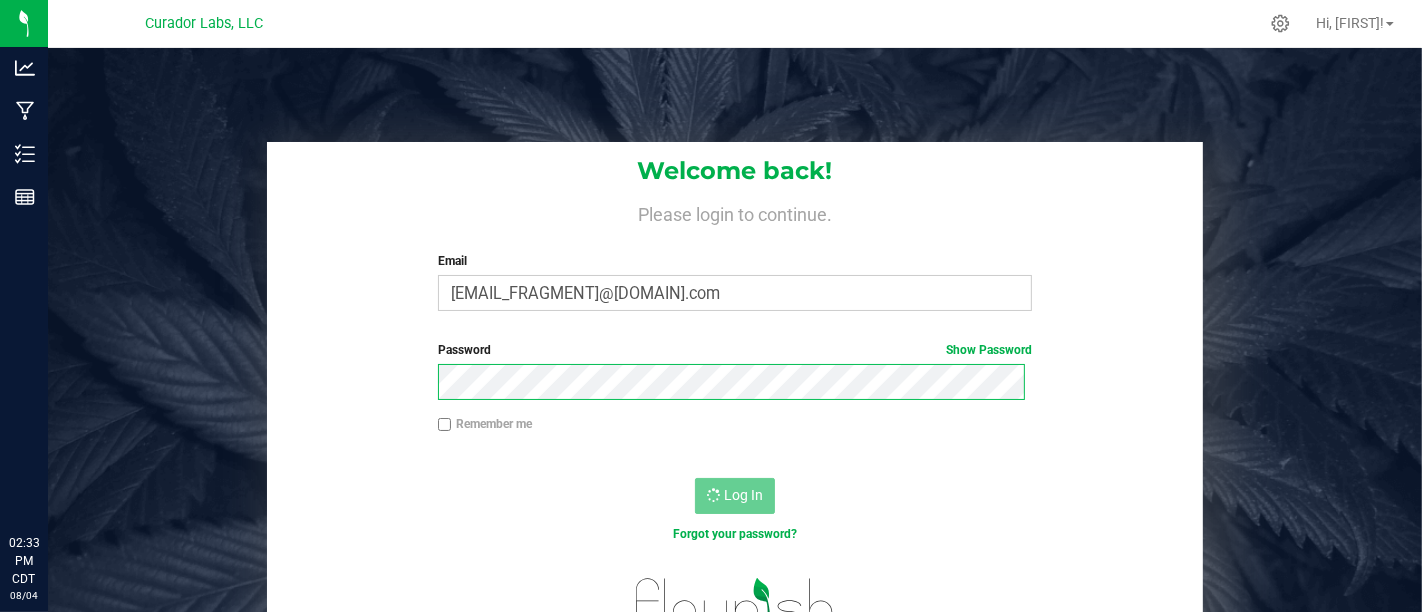 scroll, scrollTop: 0, scrollLeft: 0, axis: both 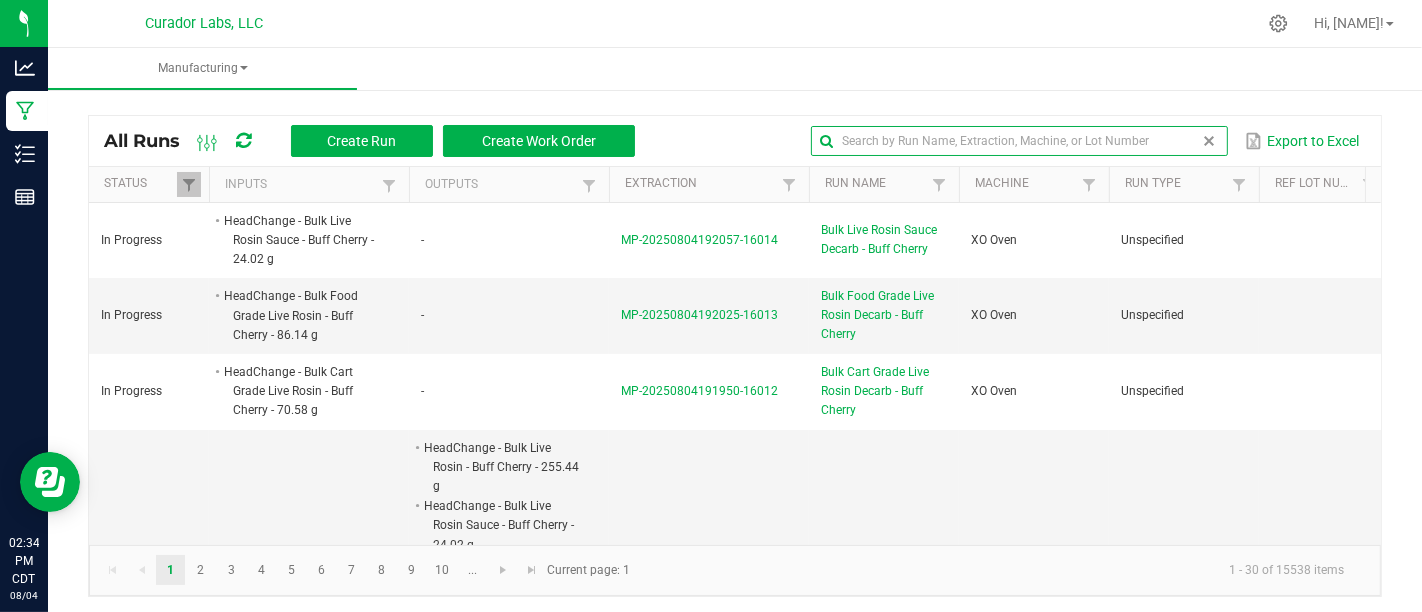 click at bounding box center (1019, 141) 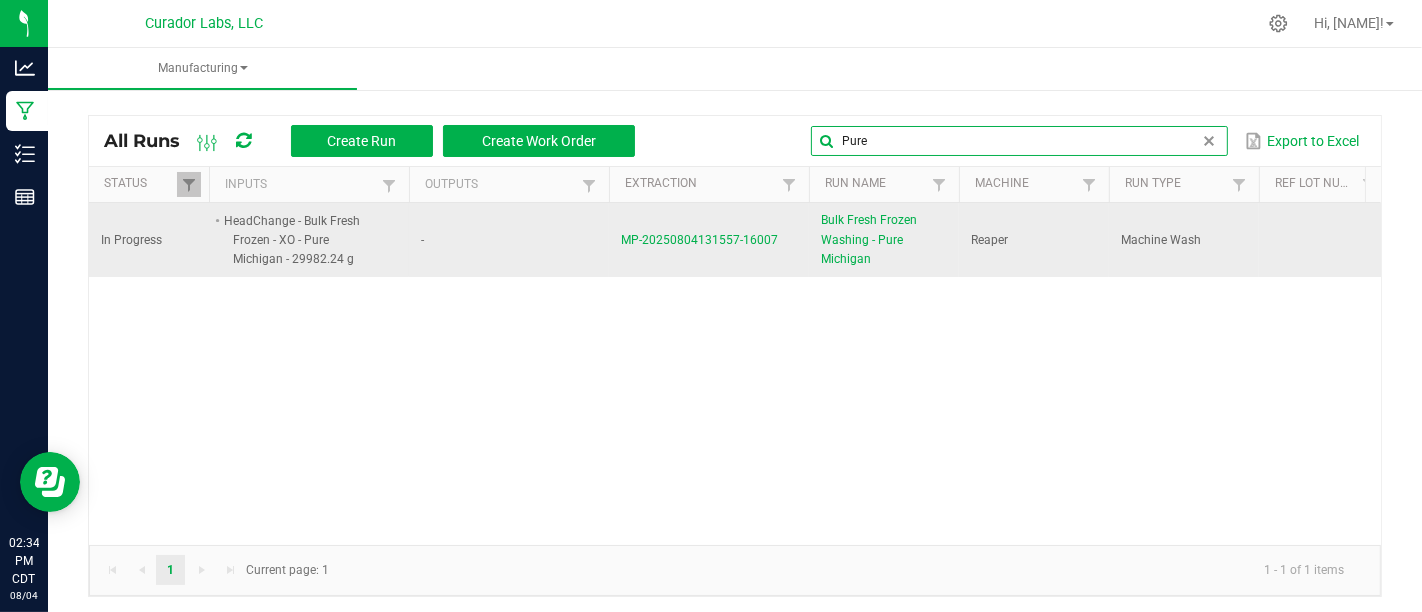 type on "Pure" 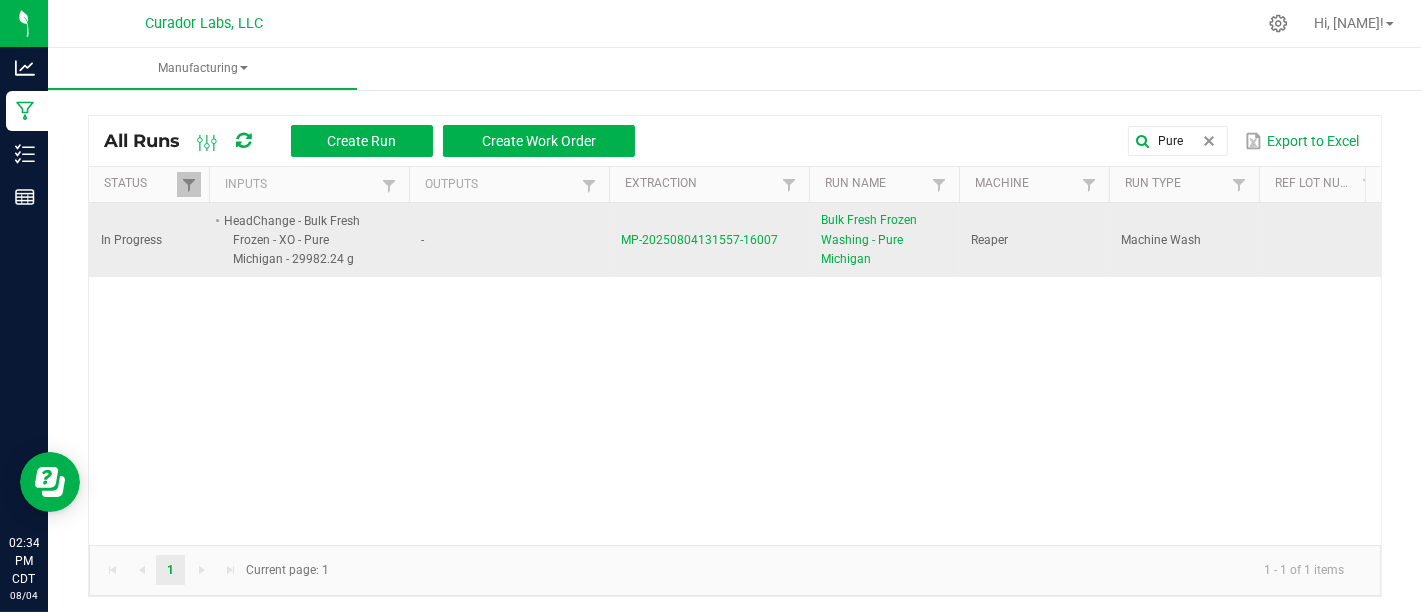 click on "Bulk Fresh Frozen Washing - Pure Michigan" at bounding box center (884, 240) 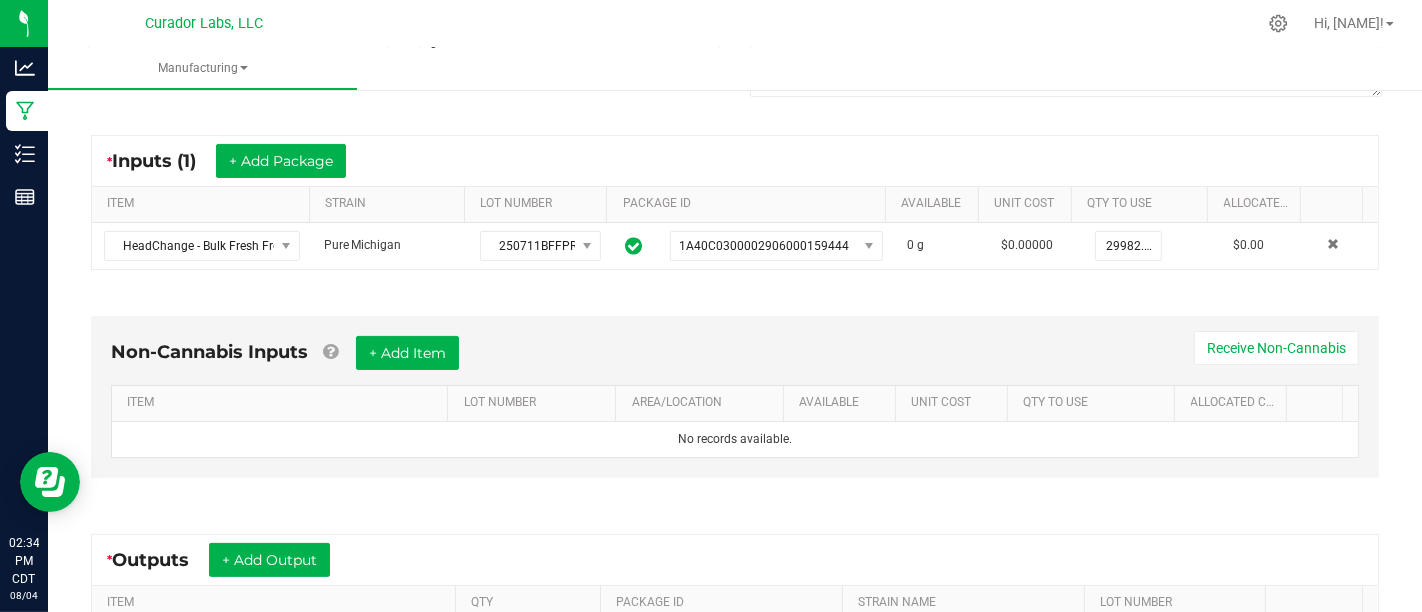 scroll, scrollTop: 339, scrollLeft: 0, axis: vertical 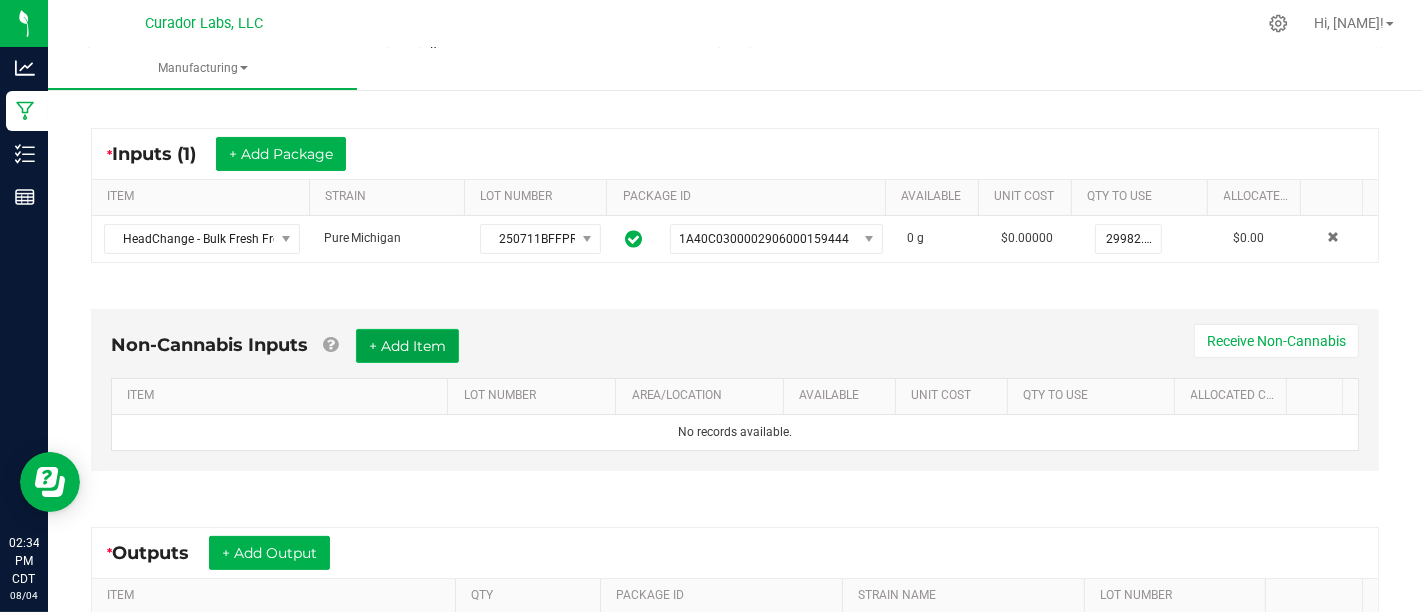 click on "+ Add Item" at bounding box center (407, 346) 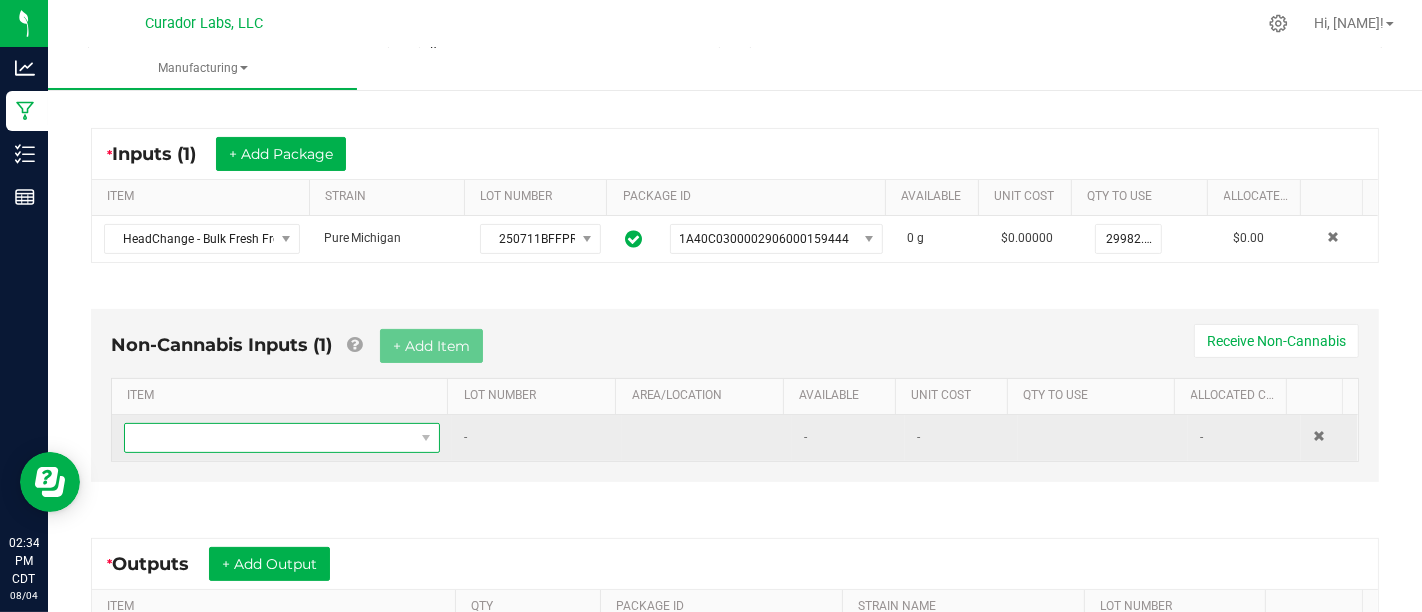 click at bounding box center [269, 438] 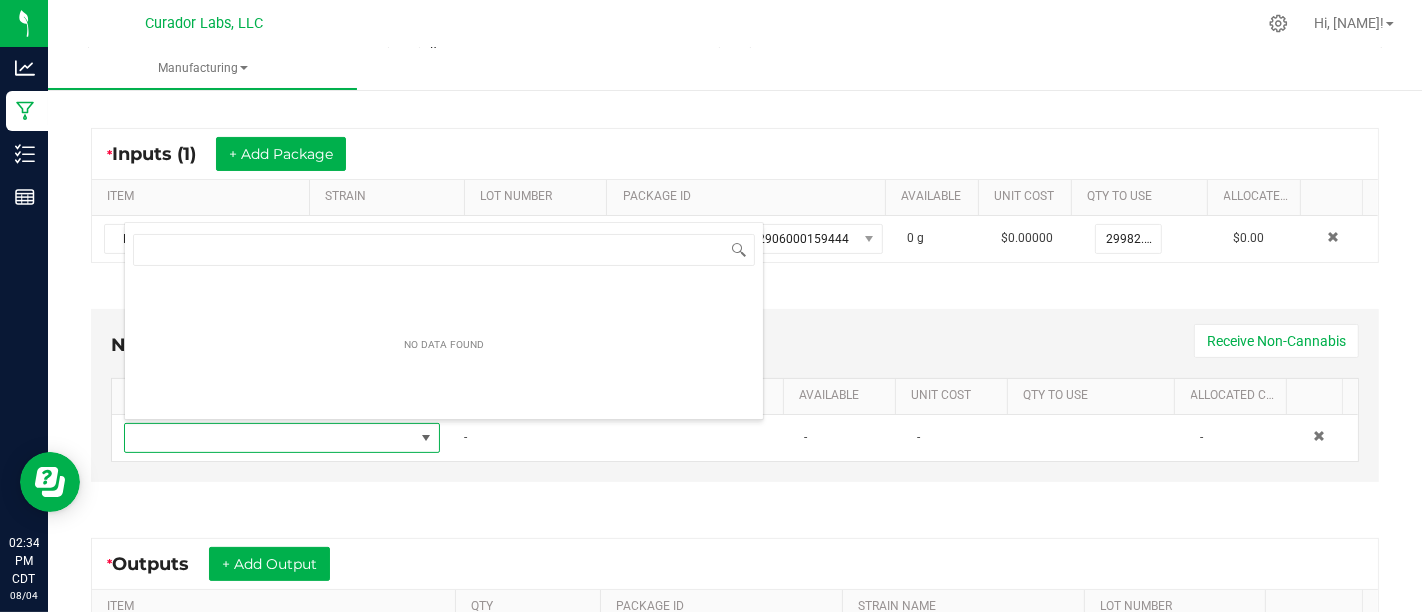 scroll, scrollTop: 0, scrollLeft: 0, axis: both 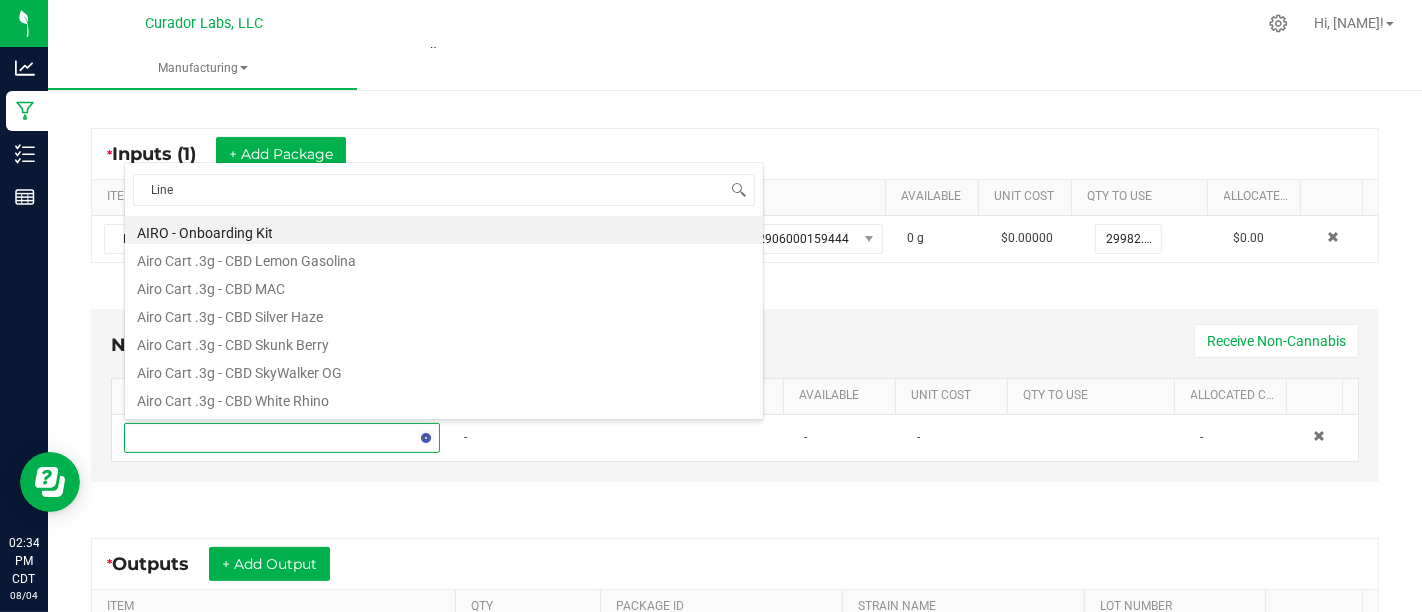 type on "Liner" 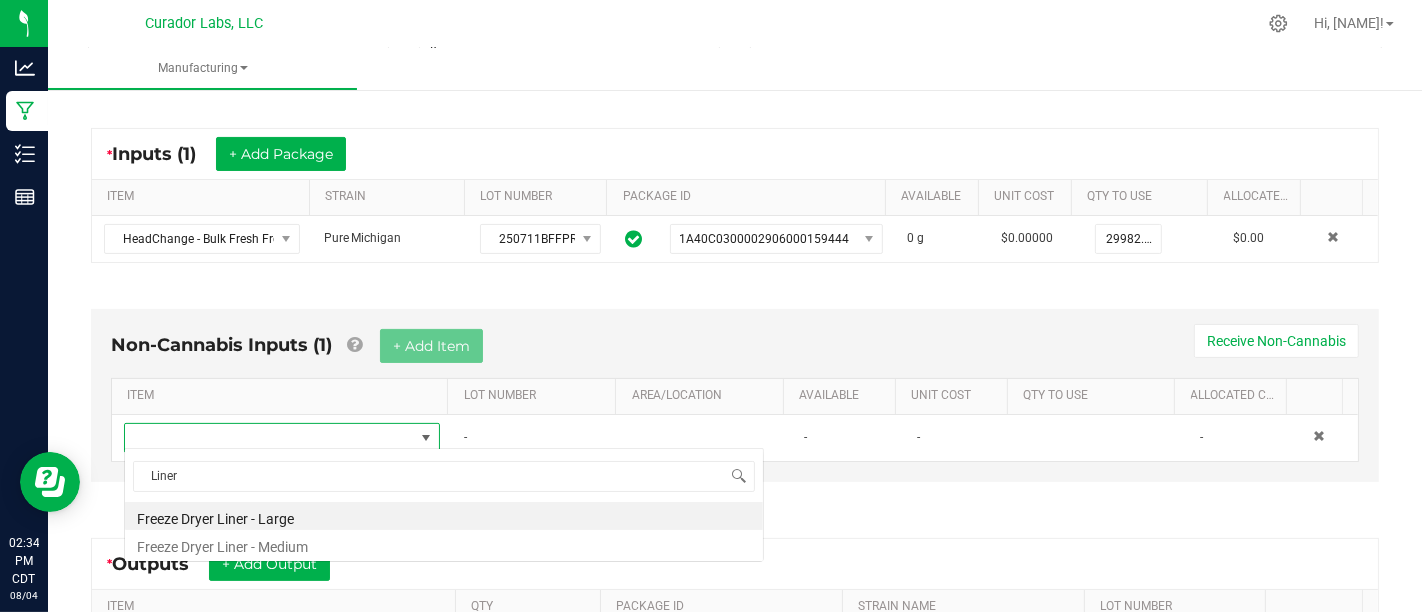 scroll, scrollTop: 0, scrollLeft: 0, axis: both 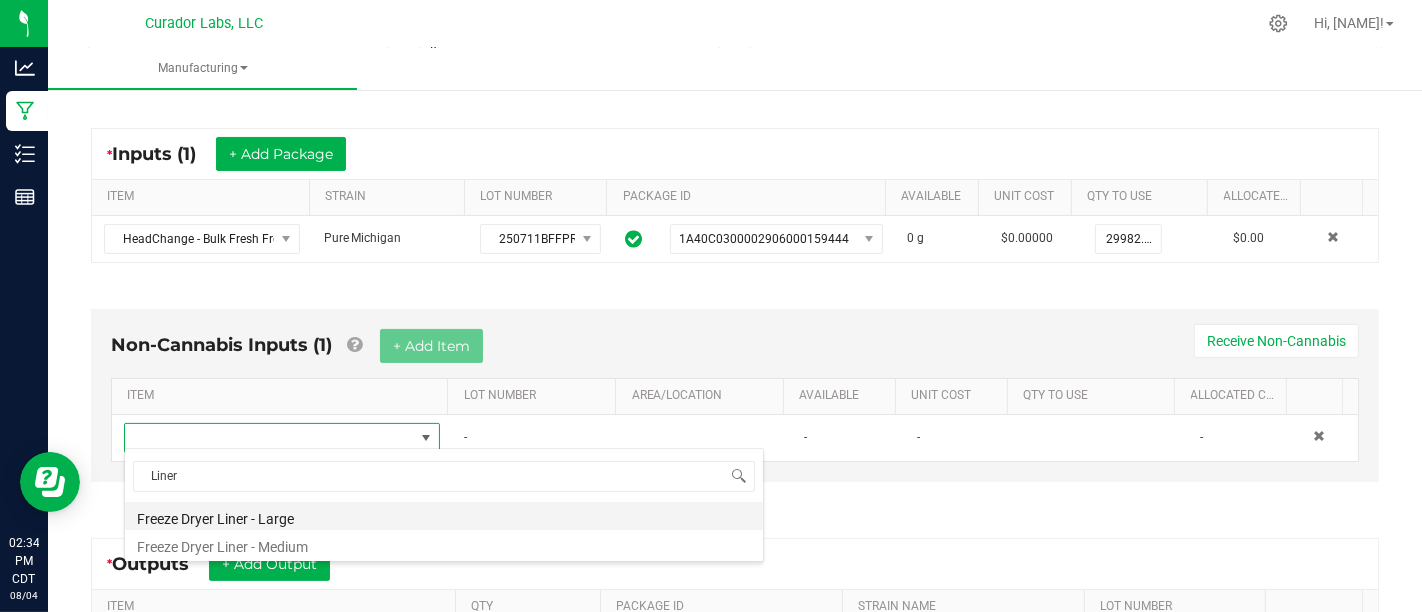 click on "Freeze Dryer Liner - Large" at bounding box center [444, 516] 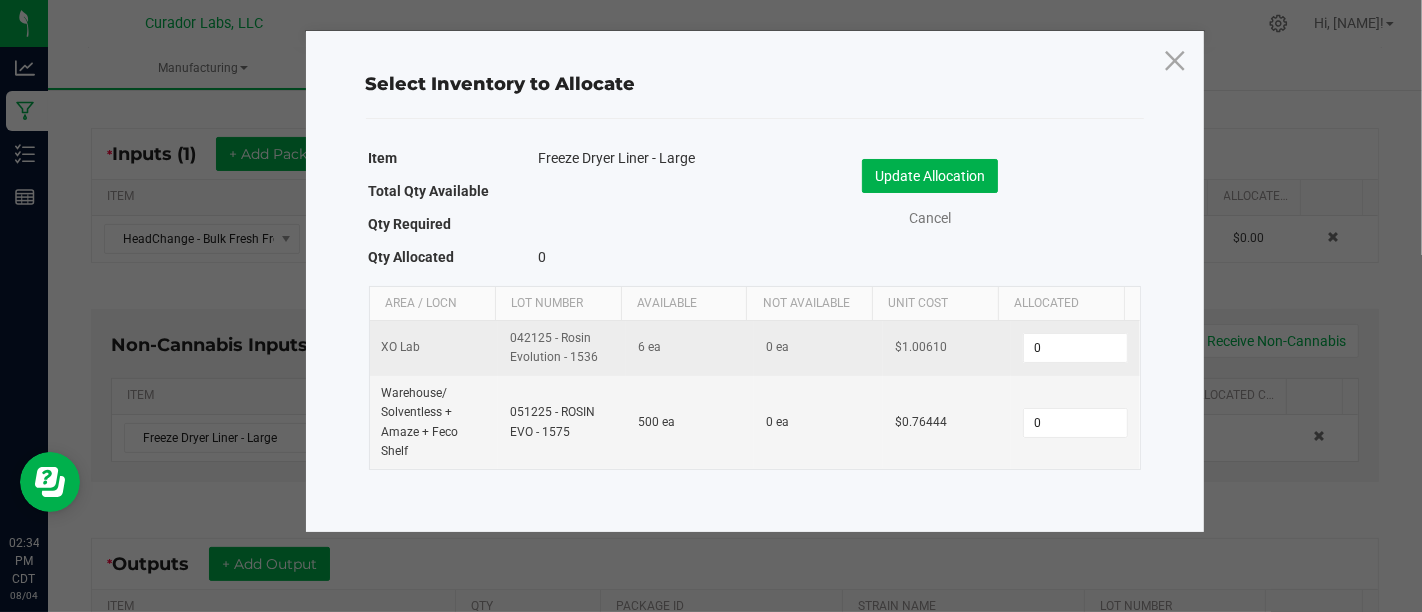 click on "0" at bounding box center (1075, 348) 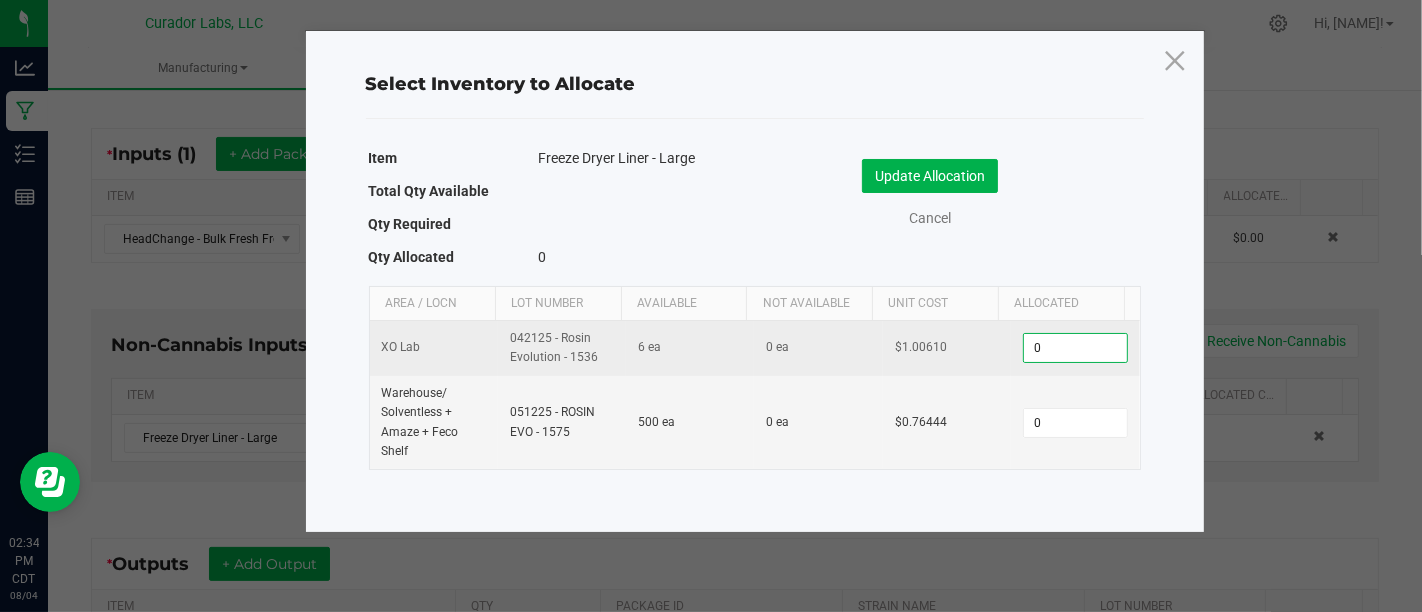 click on "0" at bounding box center (1075, 348) 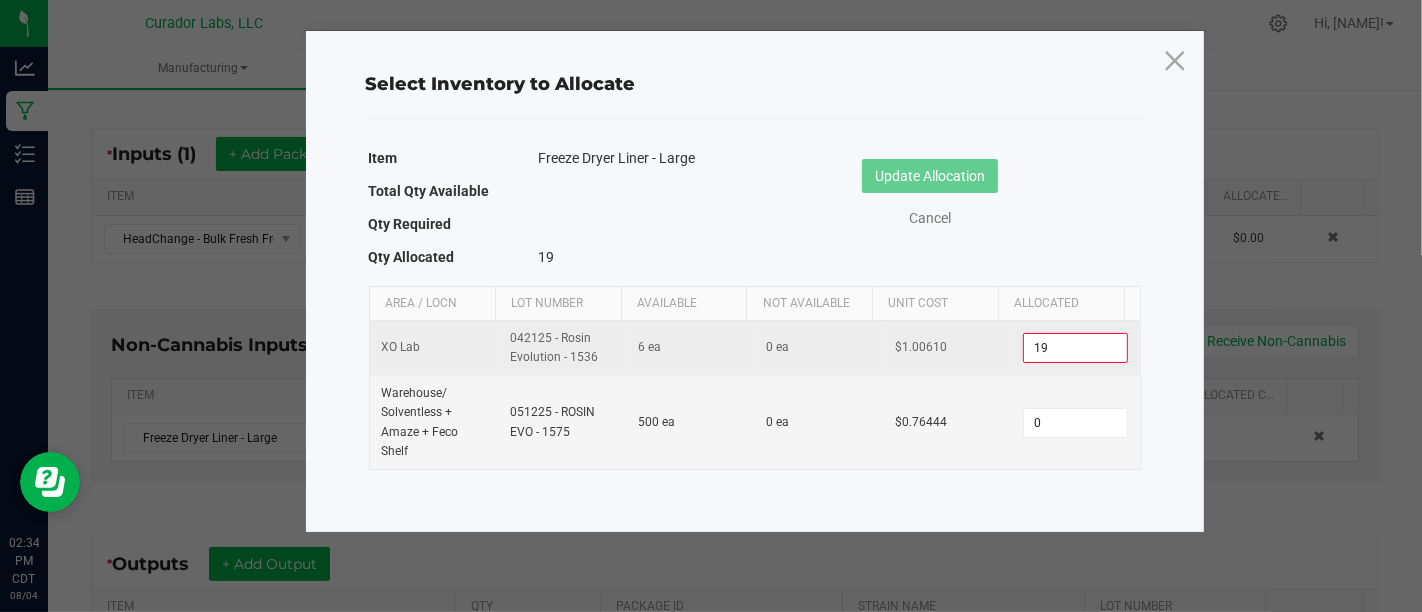 type on "1" 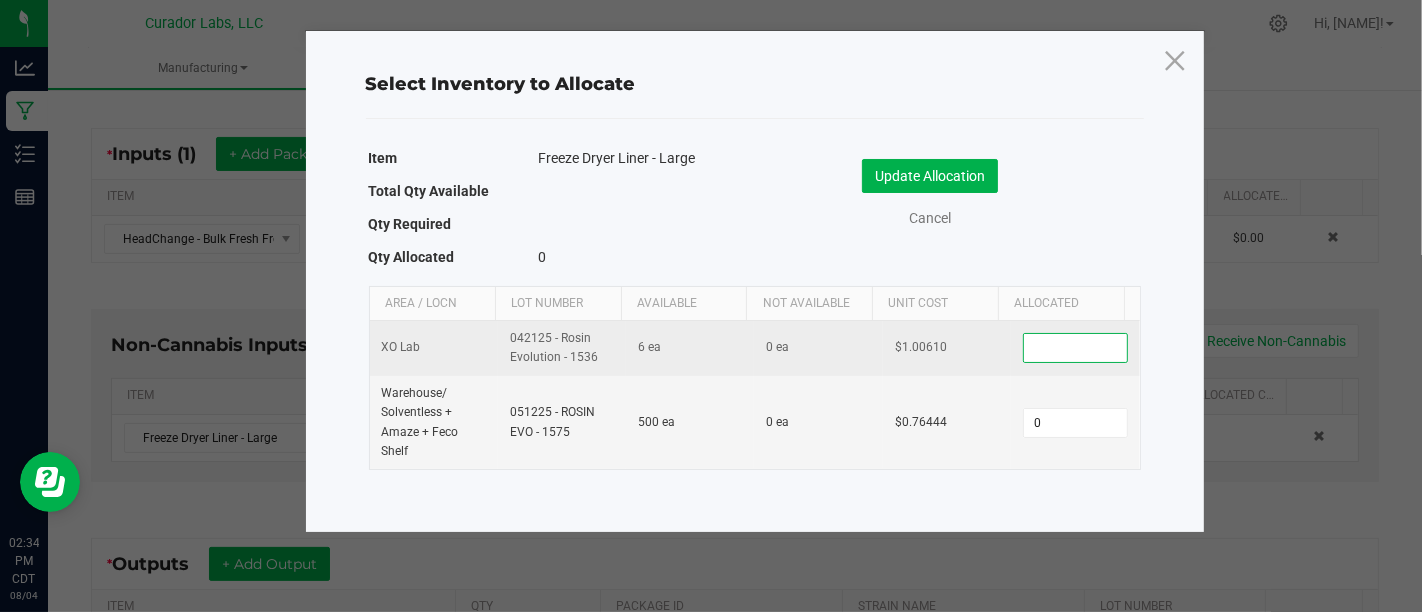 type on "7" 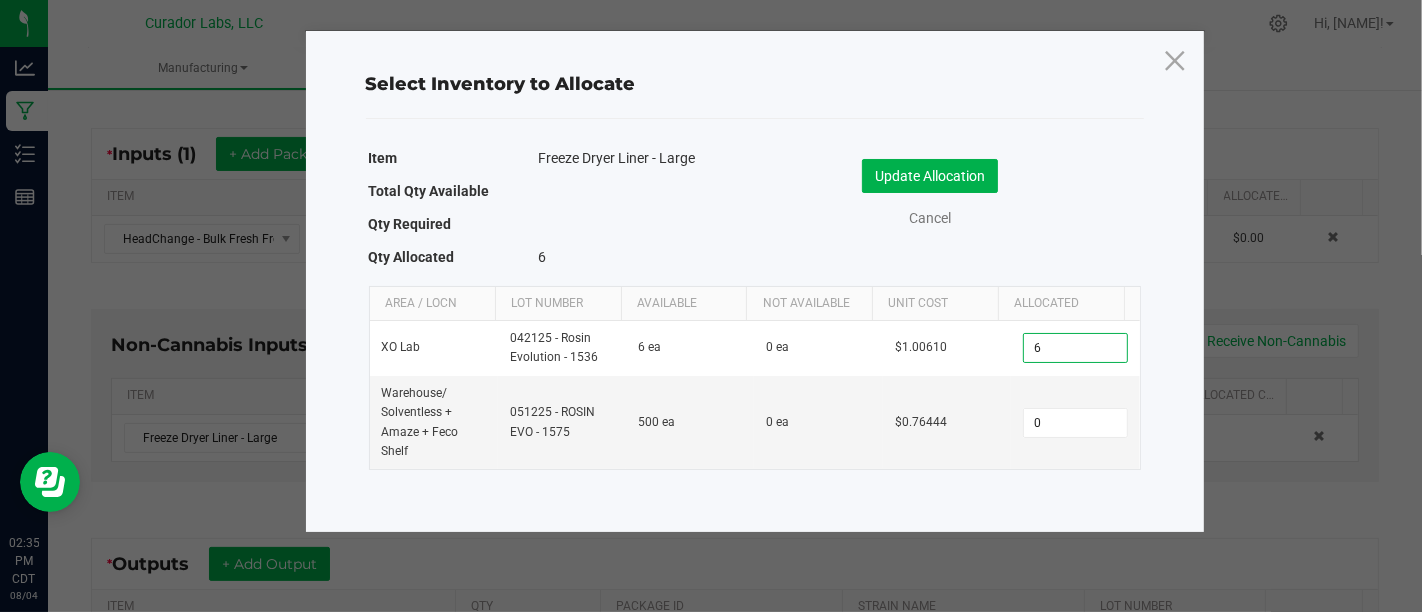 type on "6" 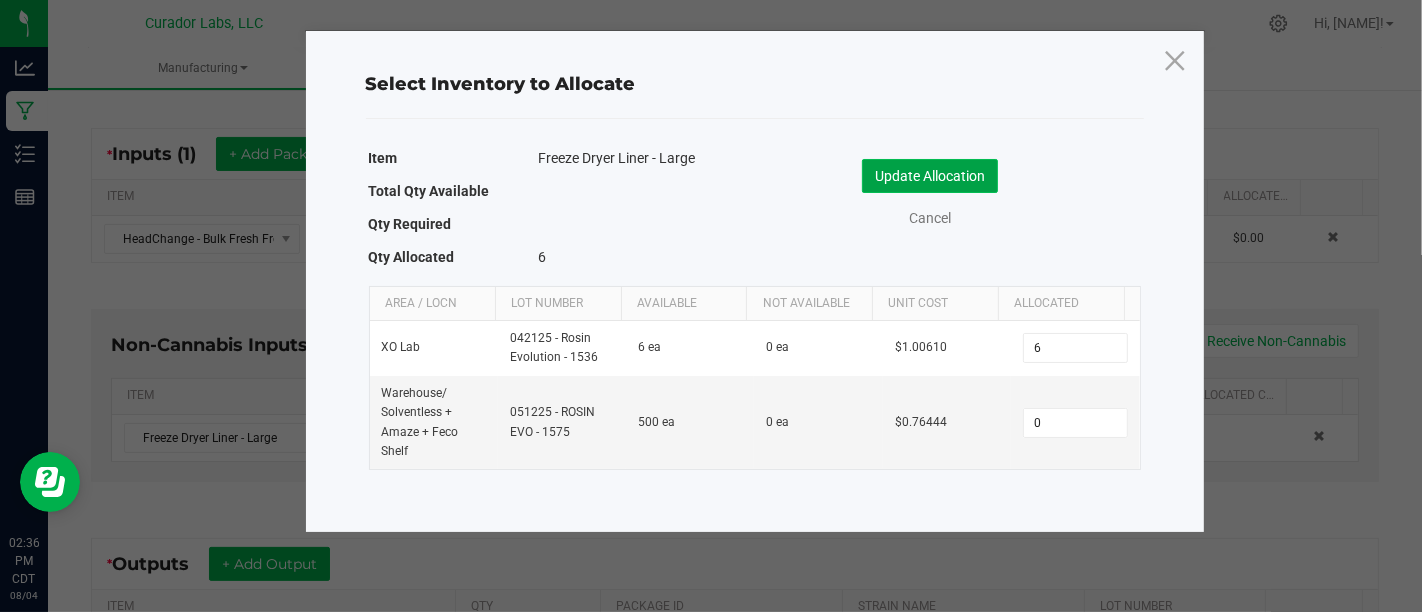 click on "Update Allocation" 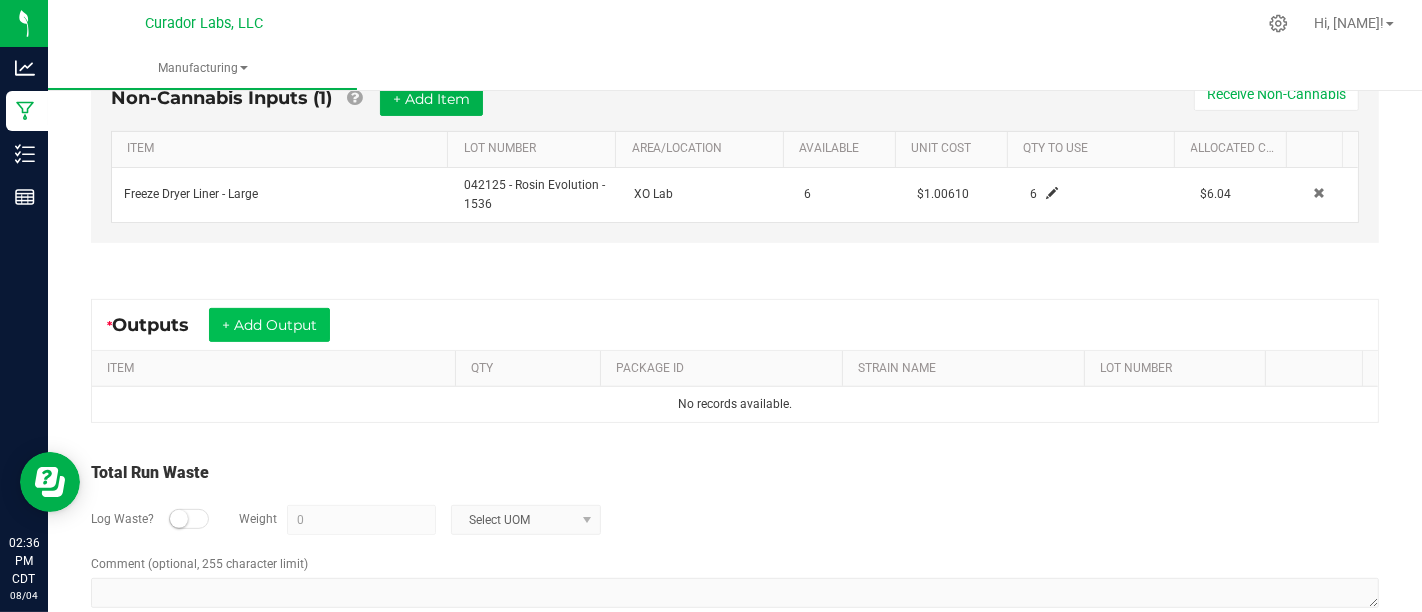 scroll, scrollTop: 588, scrollLeft: 0, axis: vertical 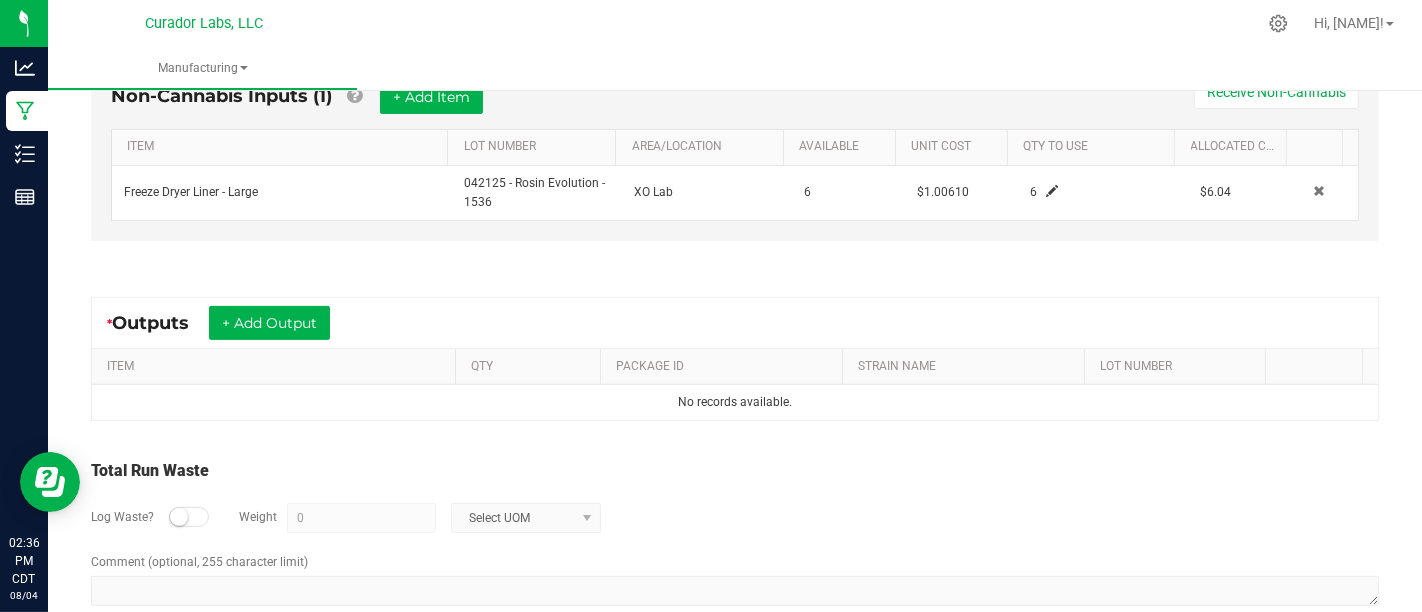 click on "*    Outputs    + Add Output  ITEM QTY PACKAGE ID STRAIN NAME LOT NUMBER  No records available." at bounding box center [735, 359] 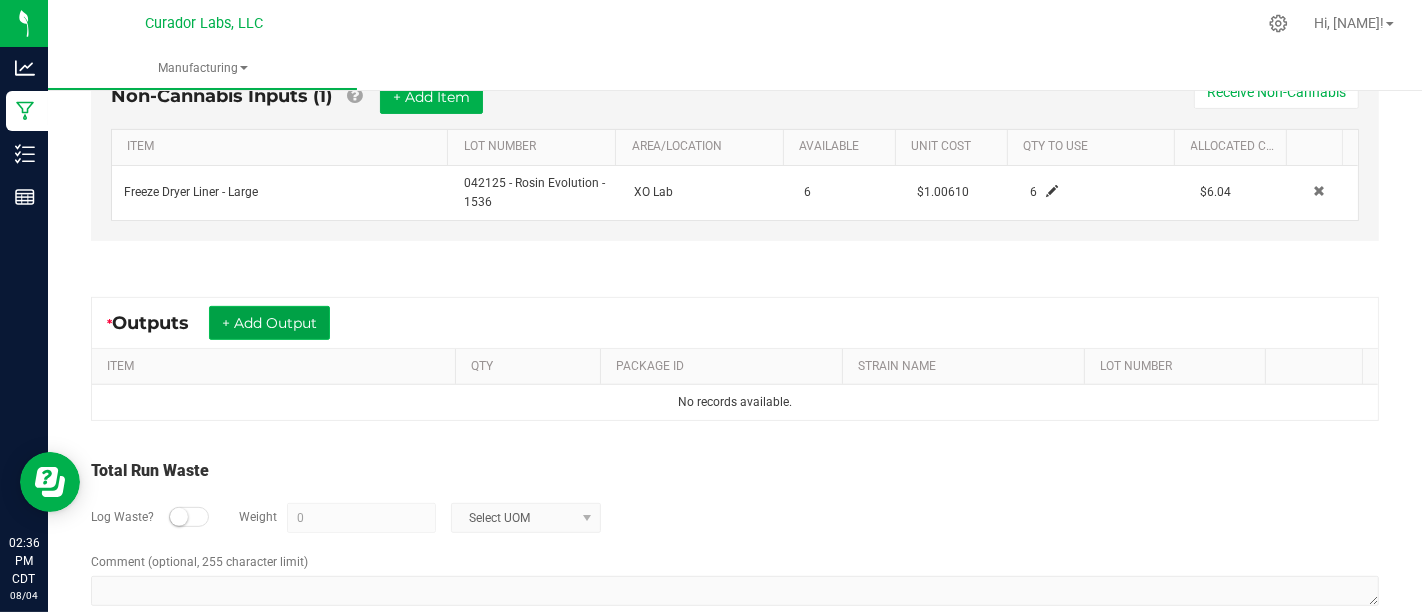 click on "+ Add Output" at bounding box center [269, 323] 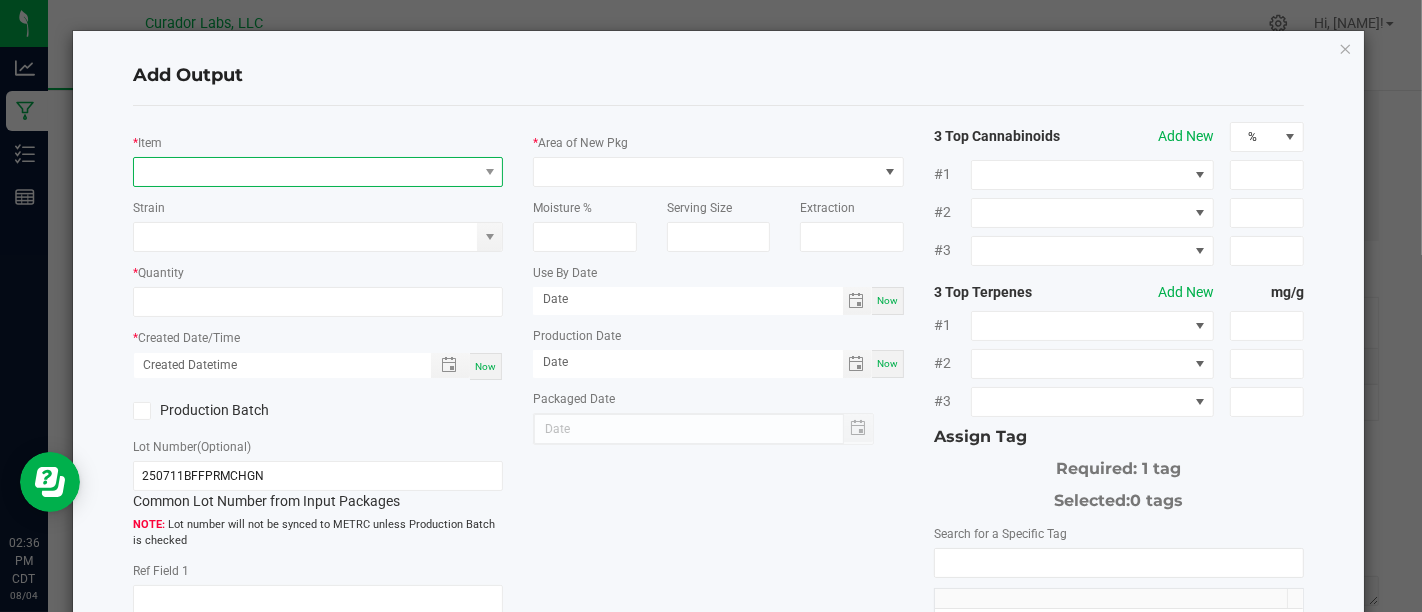 click at bounding box center (305, 172) 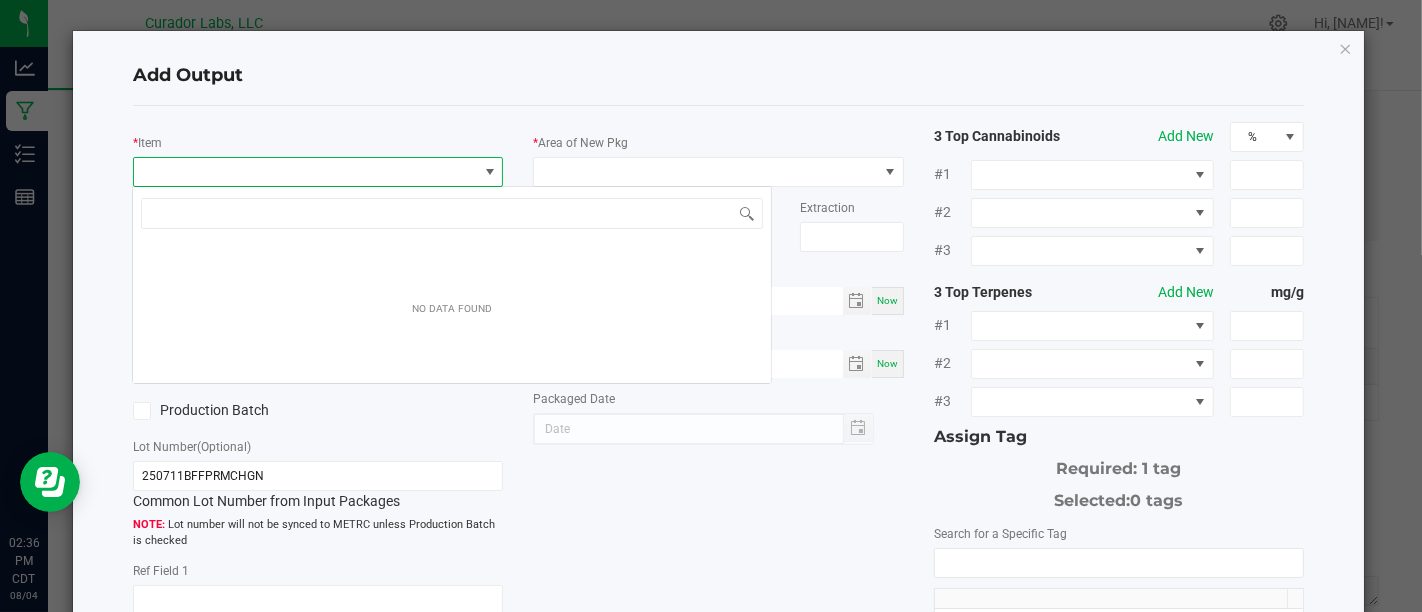 scroll, scrollTop: 99970, scrollLeft: 99634, axis: both 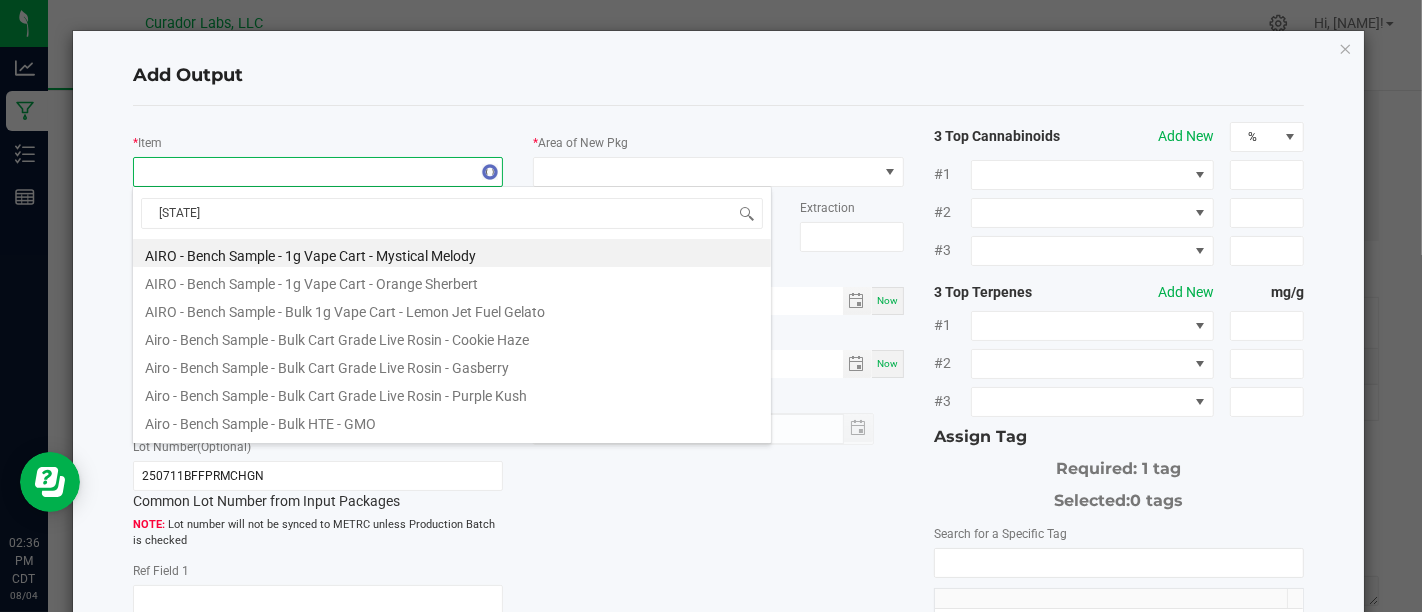 type on "Pure Michigan" 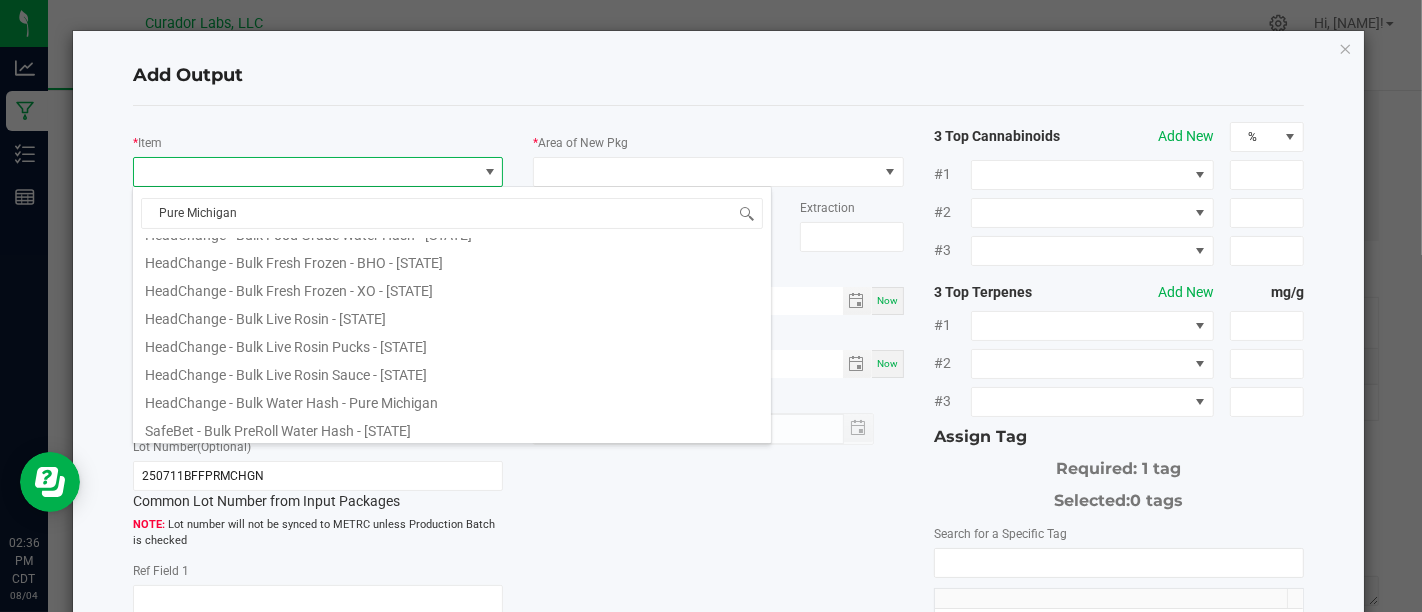 scroll, scrollTop: 163, scrollLeft: 0, axis: vertical 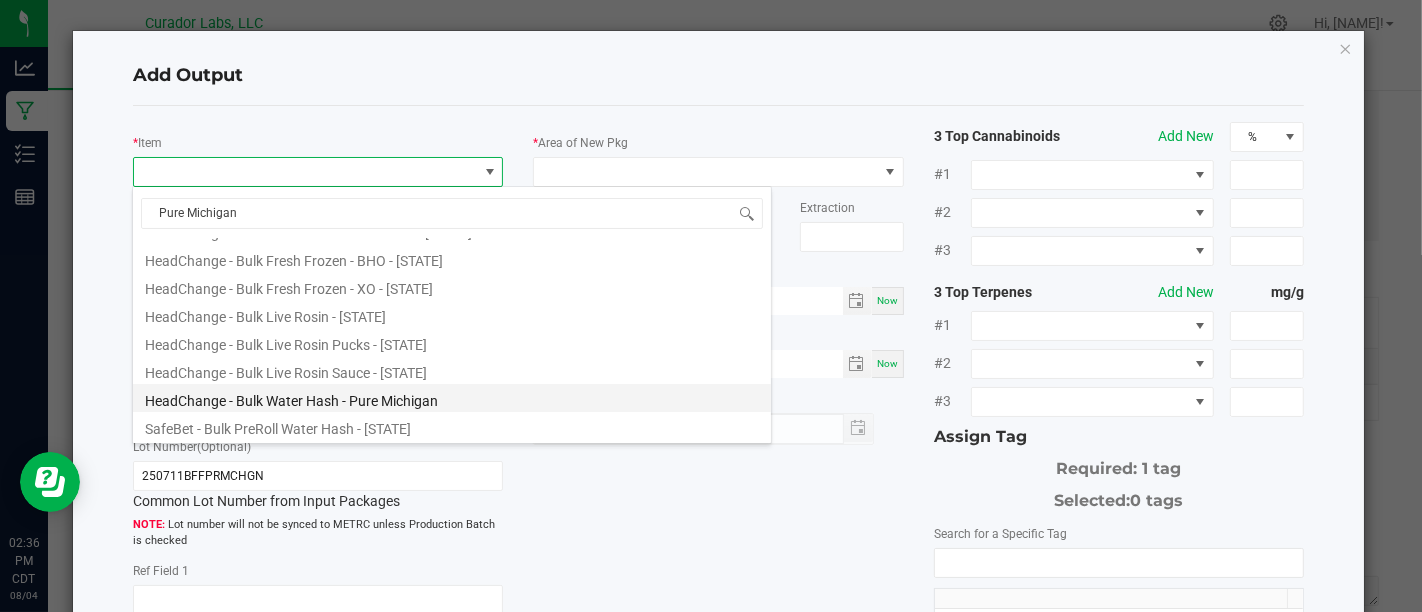 click on "HeadChange - Bulk Water Hash - Pure Michigan" at bounding box center [452, 398] 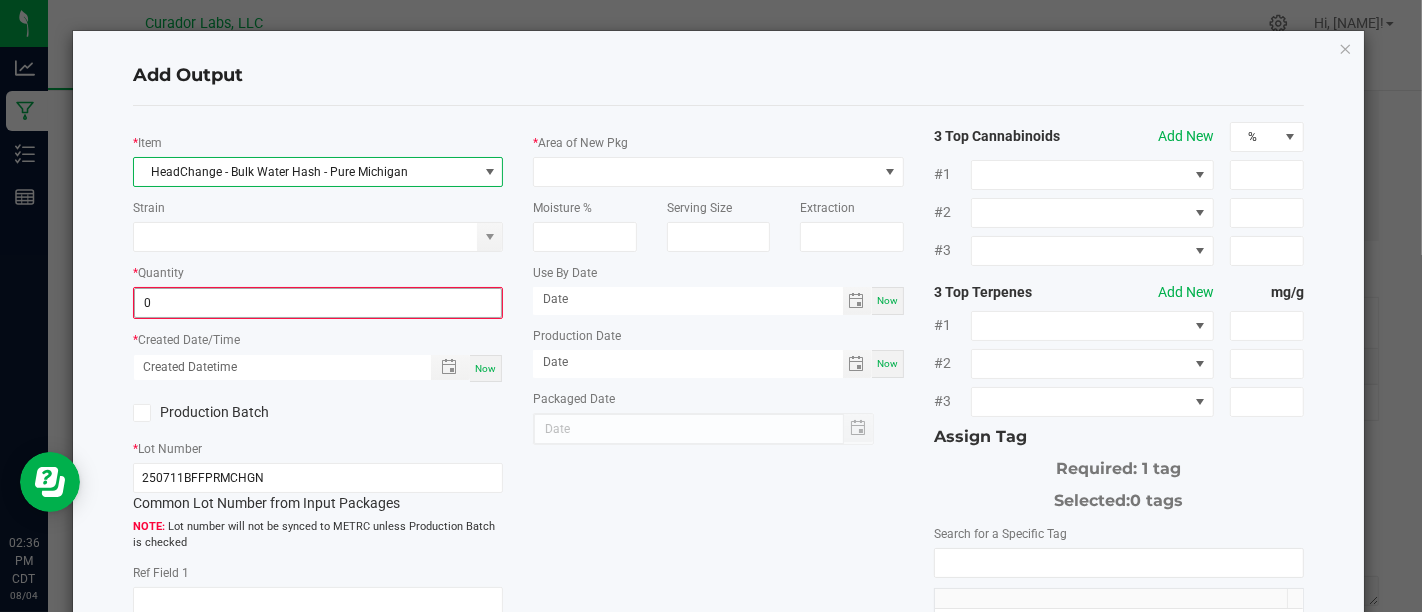 click on "0" at bounding box center (318, 303) 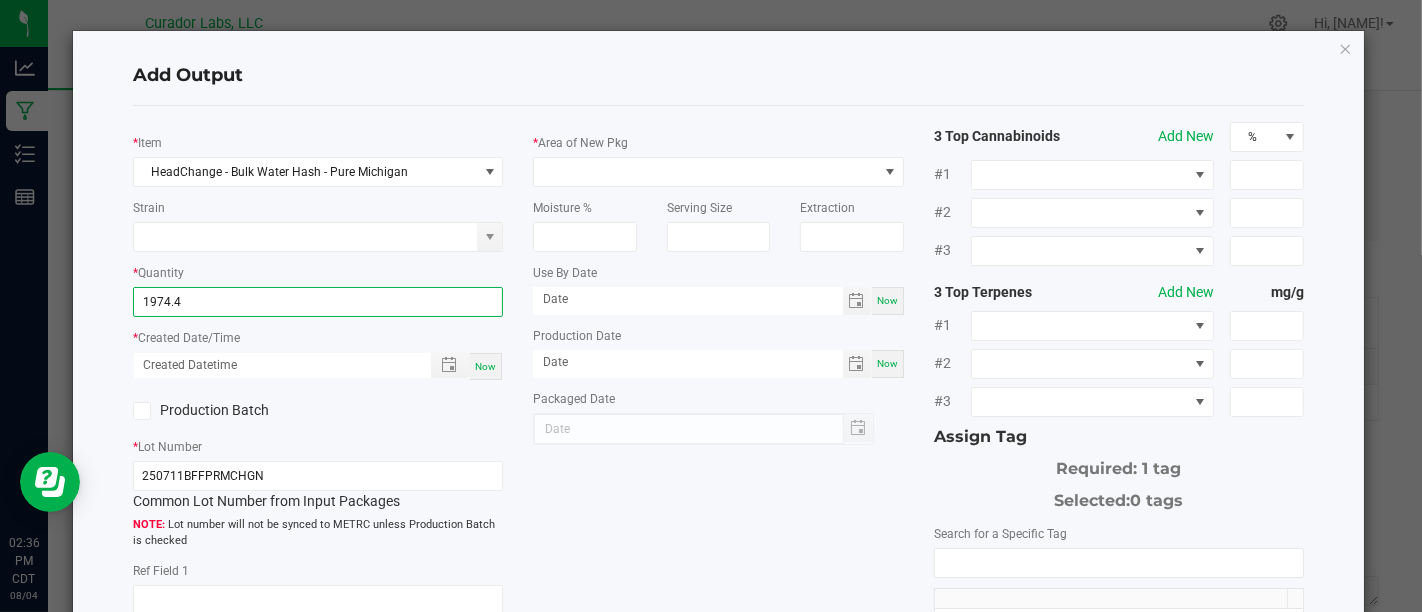 type on "1974.4000 g" 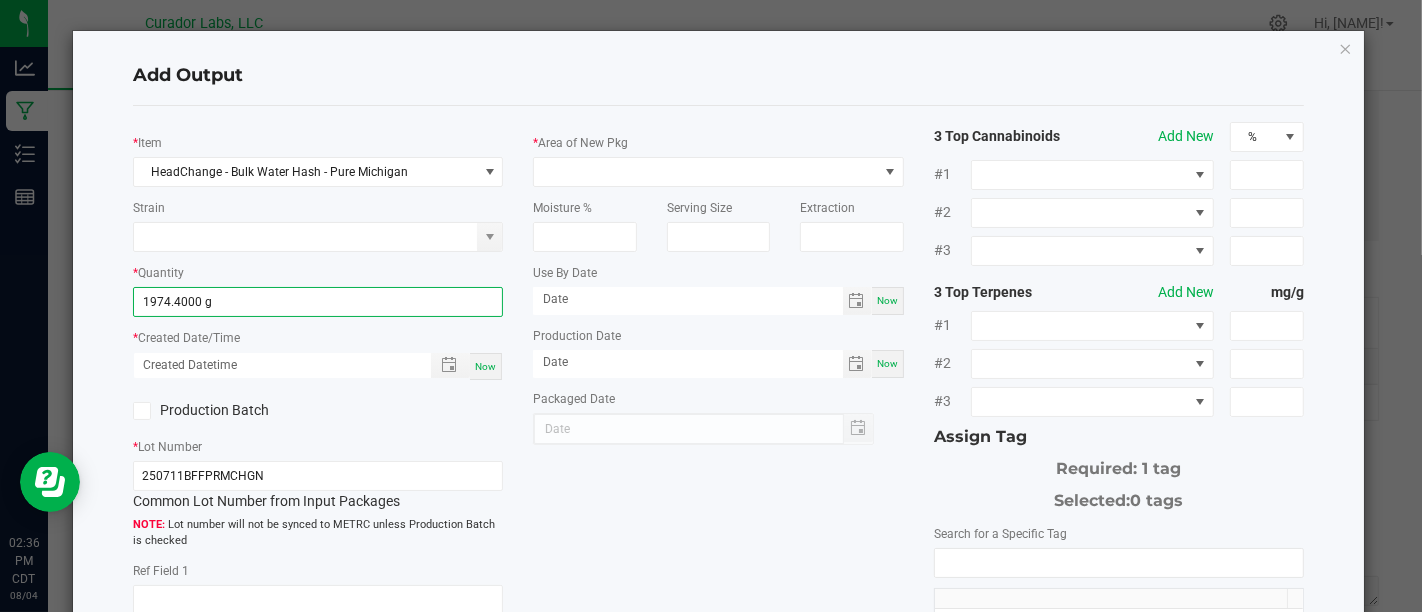 click on "Now" at bounding box center [485, 366] 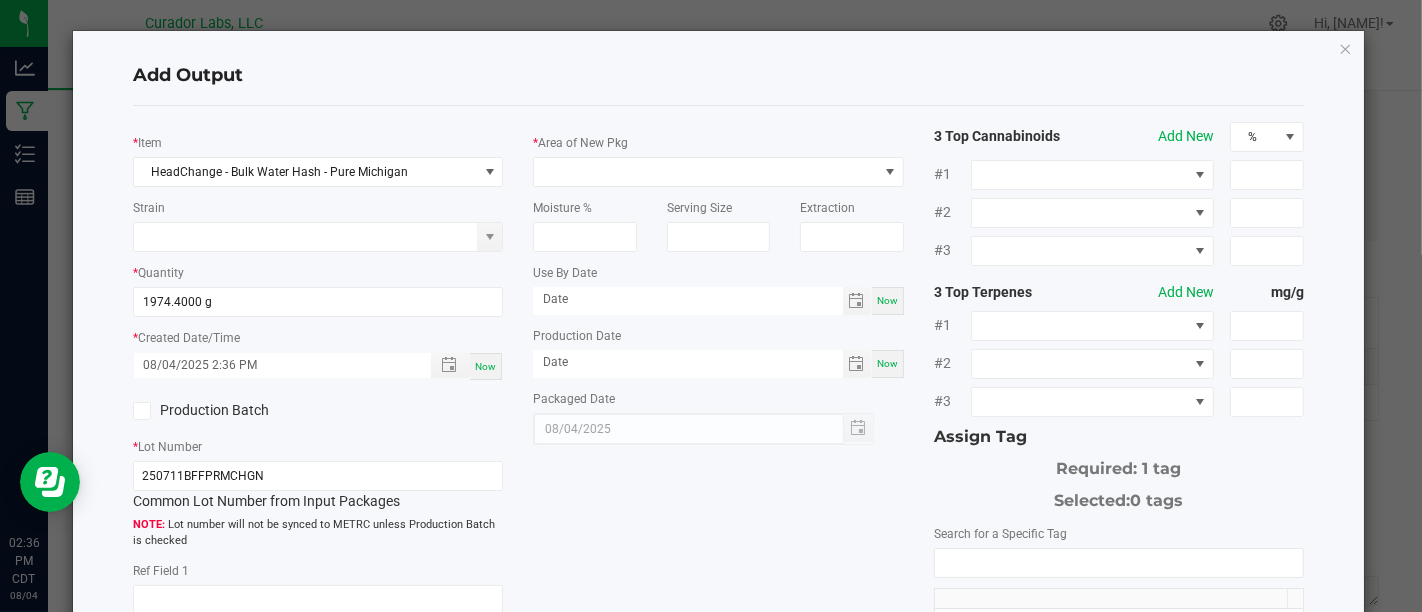 click on "Production Batch" 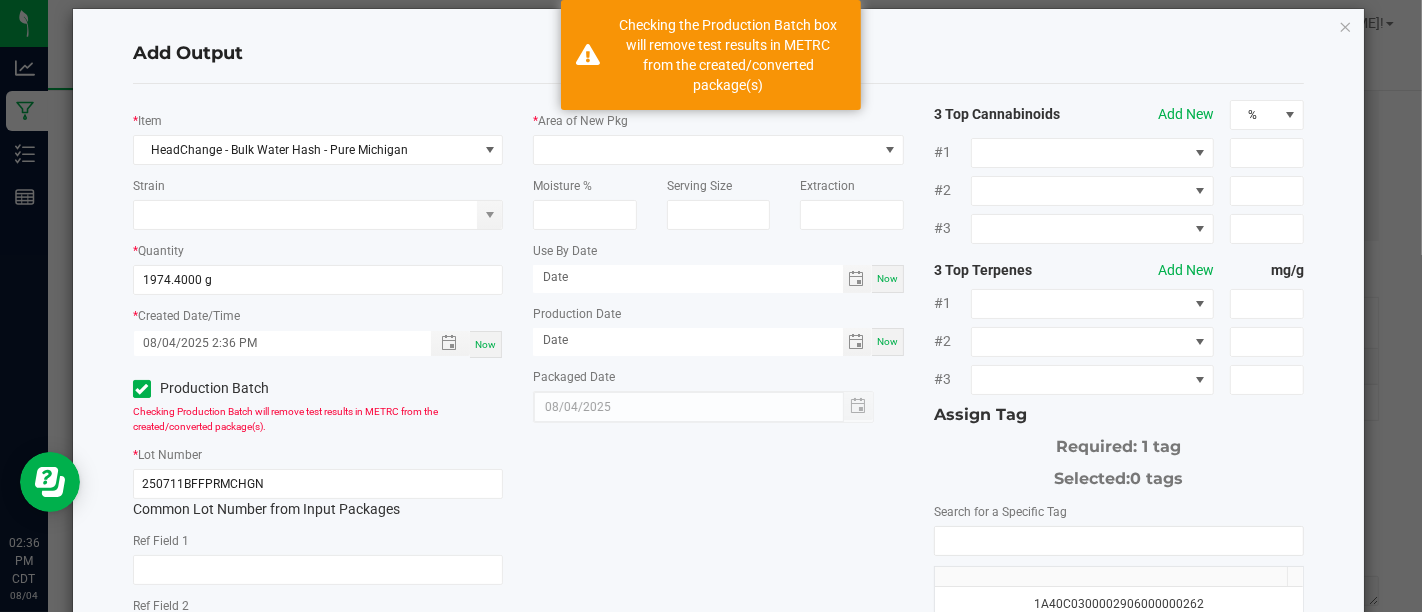 scroll, scrollTop: 0, scrollLeft: 0, axis: both 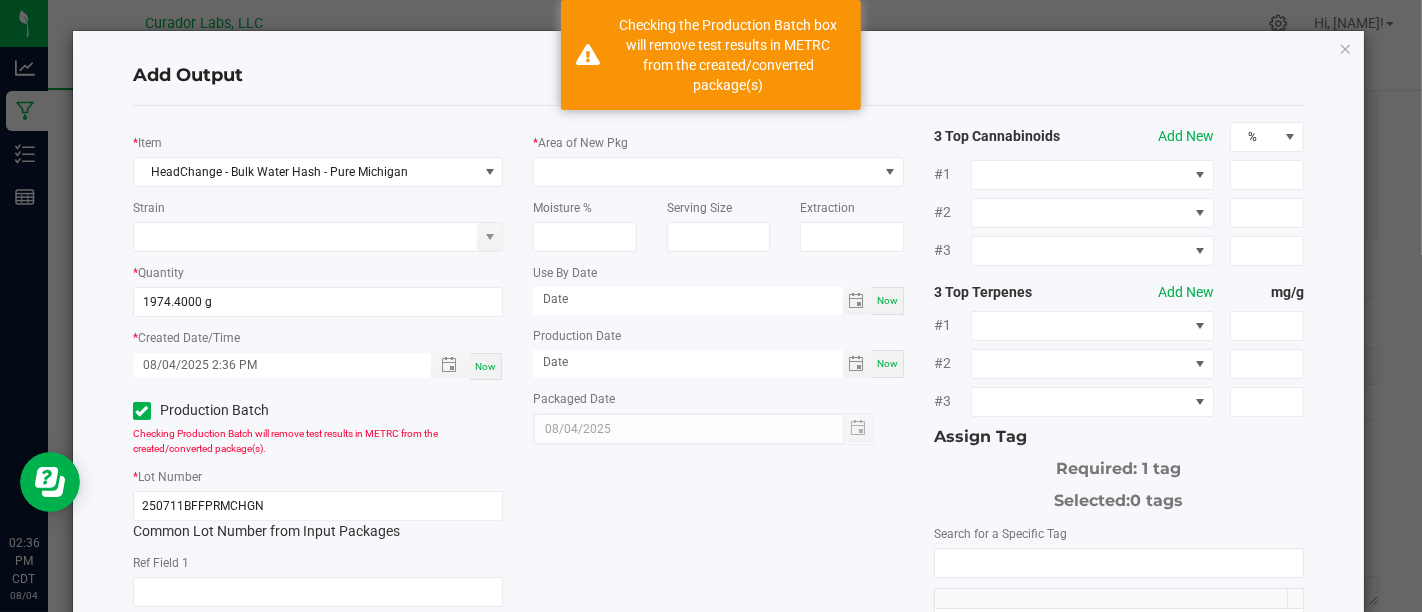 click on "Moisture %" 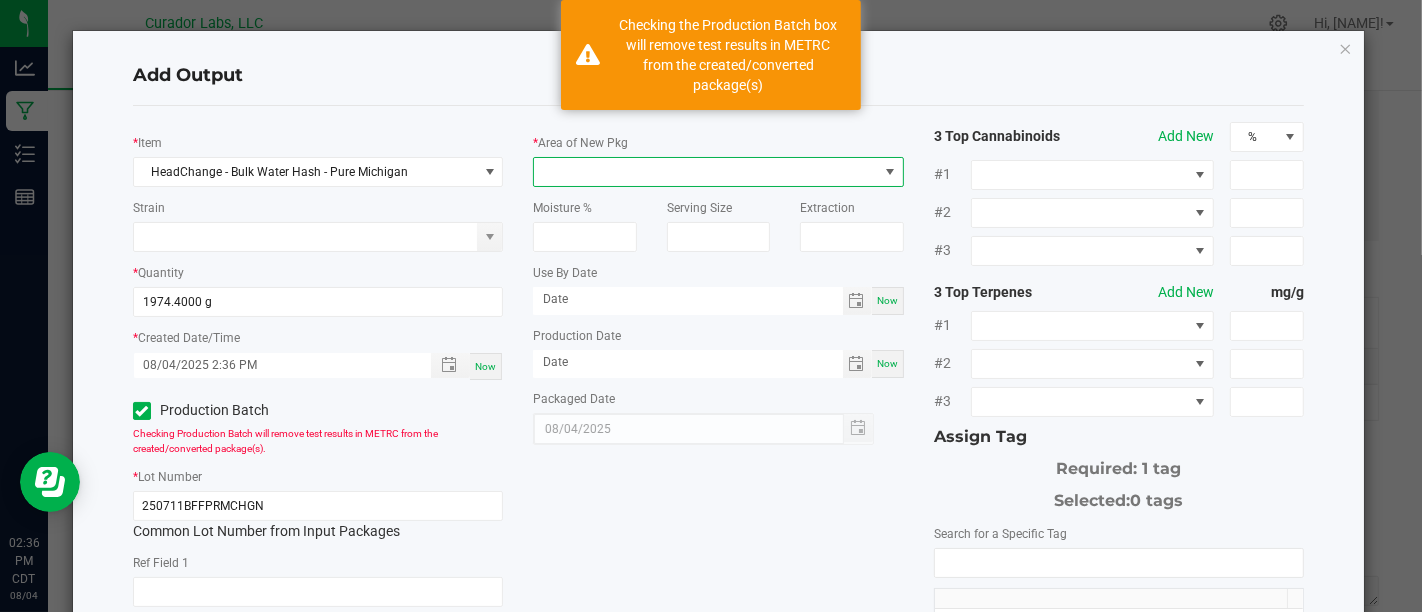 click at bounding box center [705, 172] 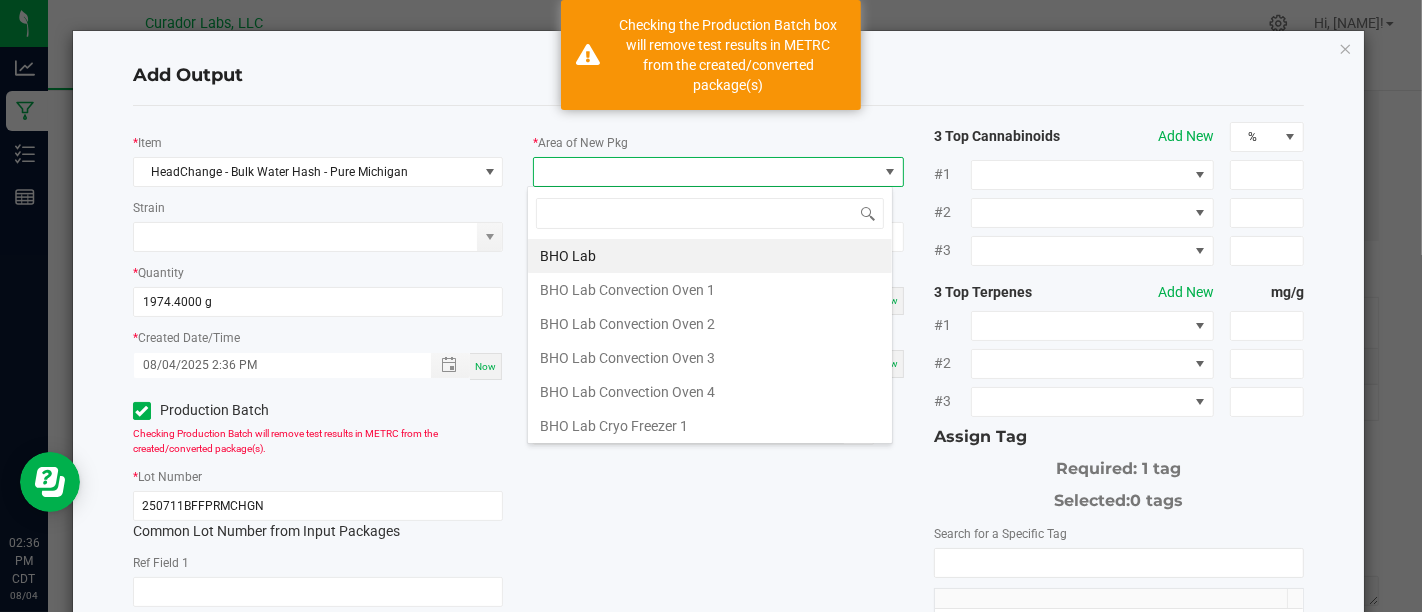 scroll, scrollTop: 99970, scrollLeft: 99634, axis: both 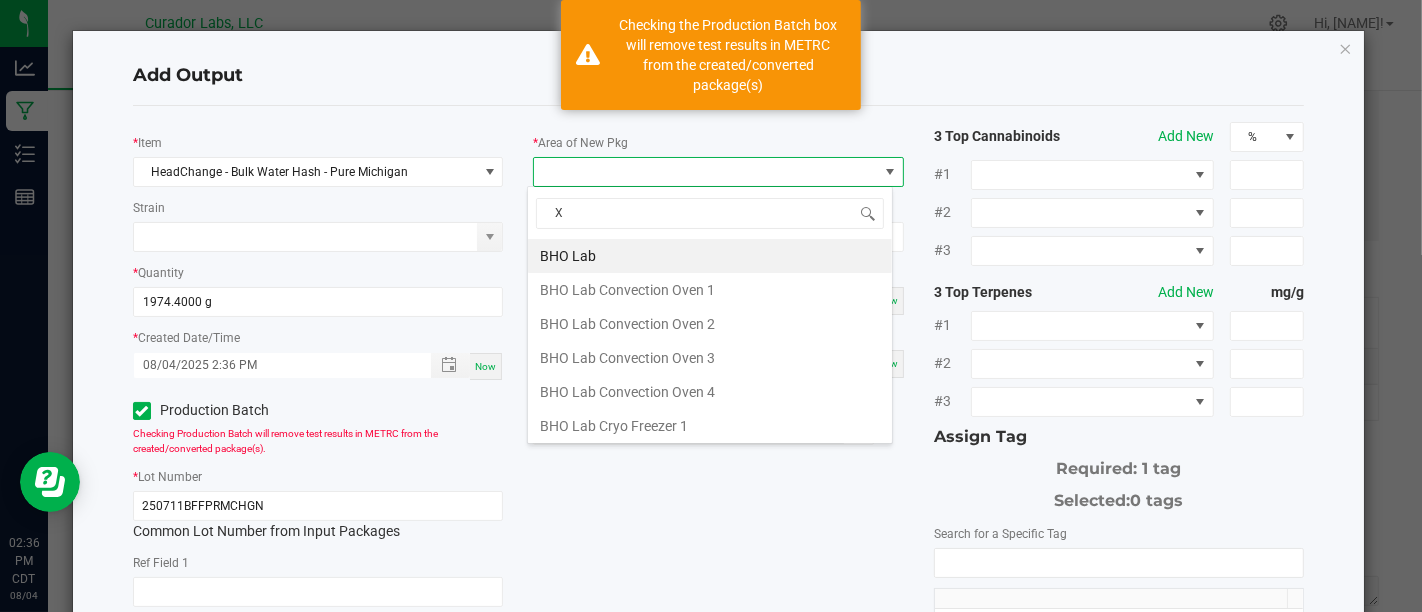 type on "Xo" 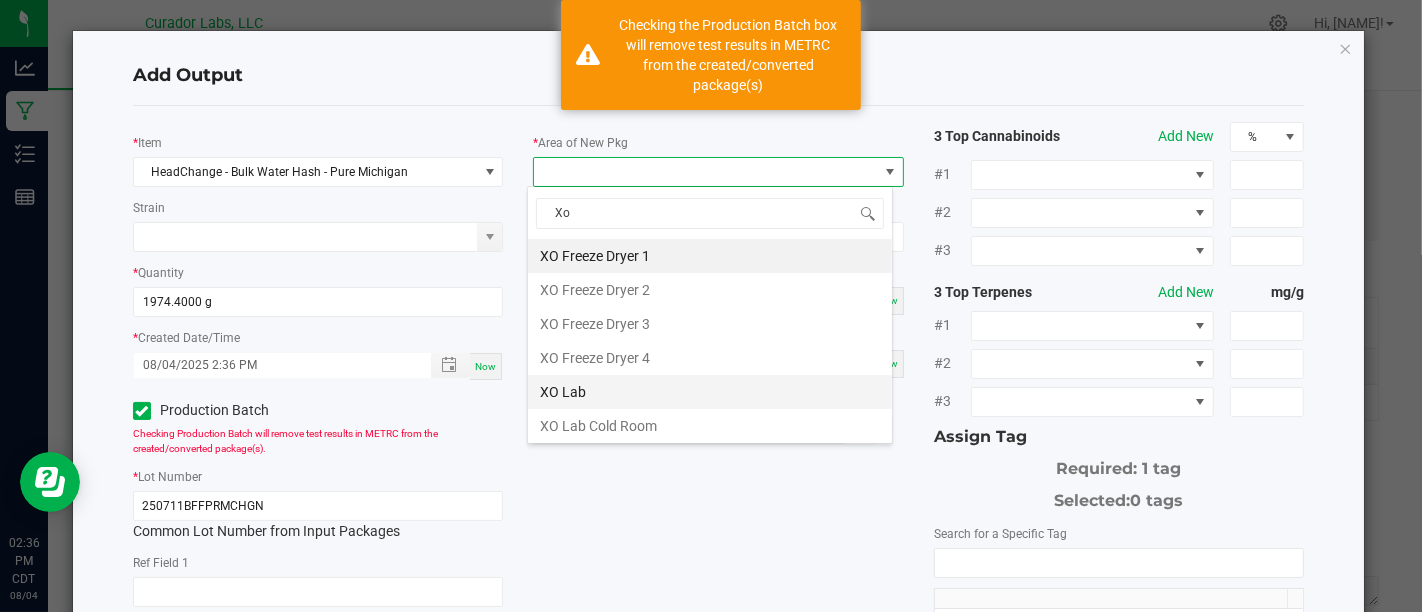 click on "XO Lab" at bounding box center [710, 392] 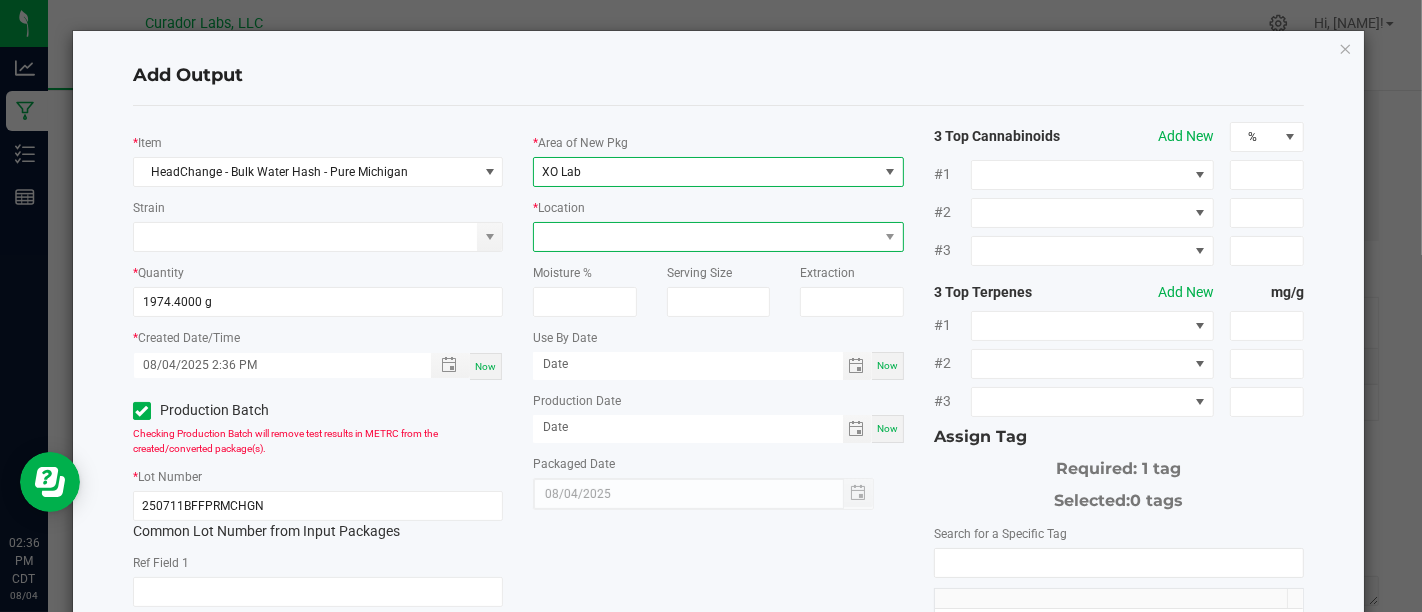 click at bounding box center [705, 237] 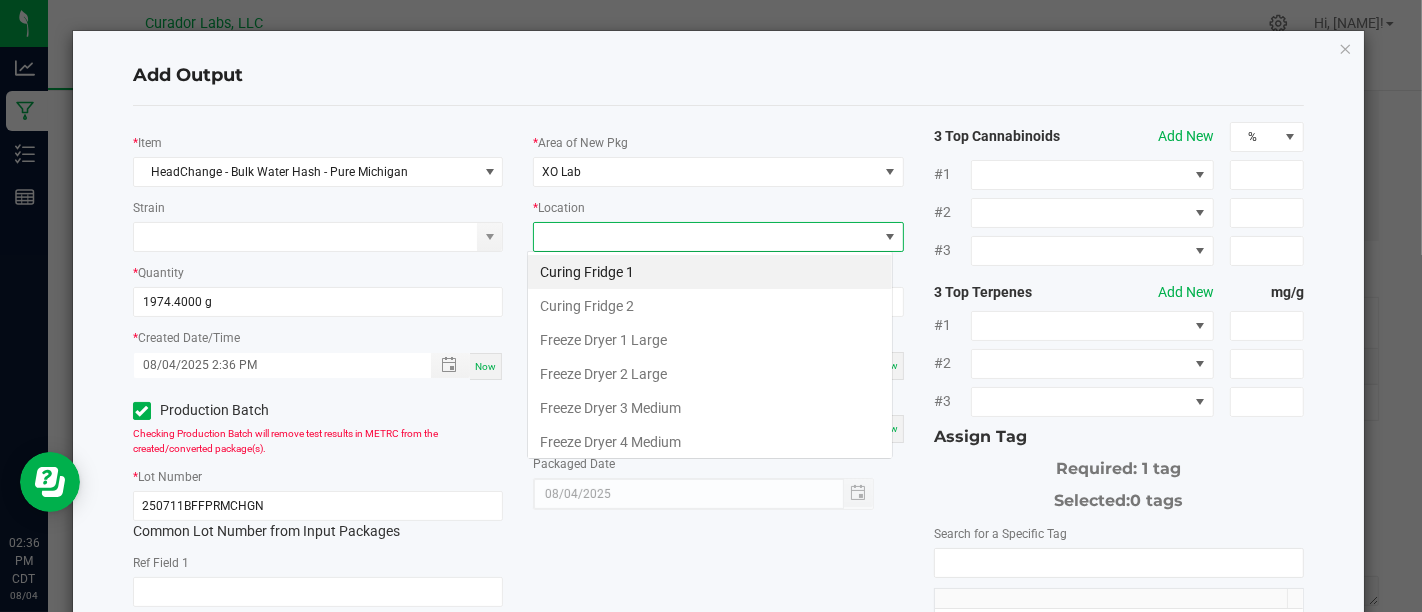 scroll, scrollTop: 99970, scrollLeft: 99634, axis: both 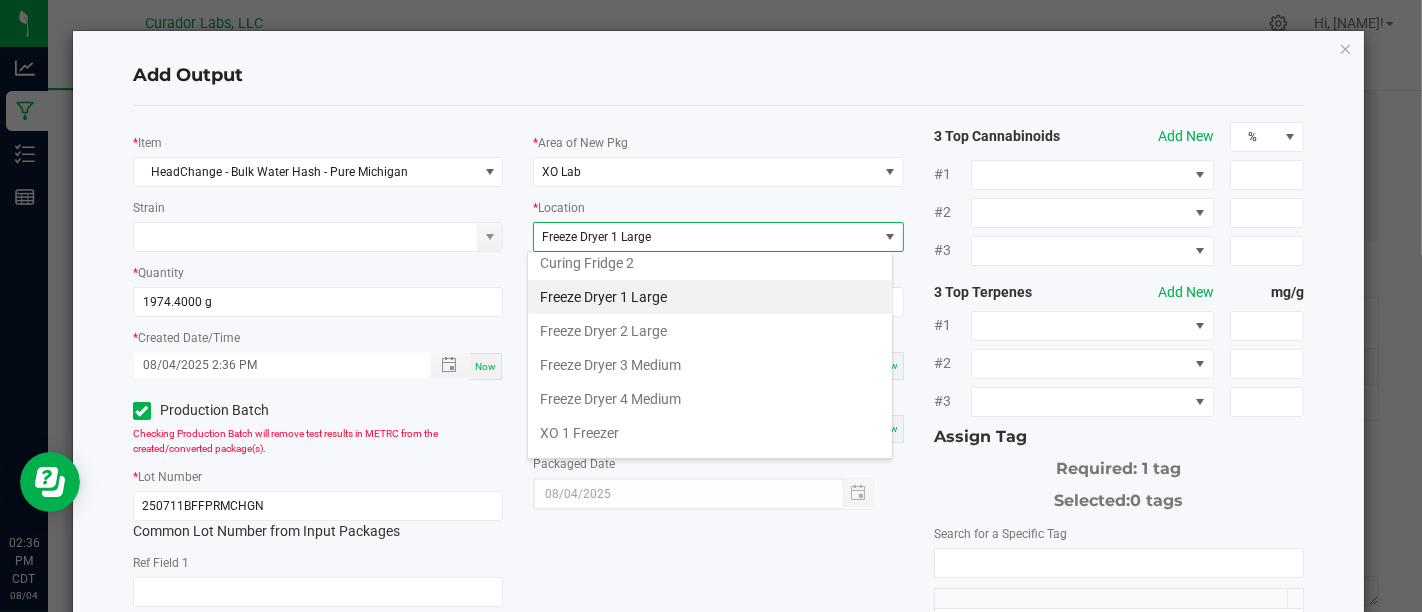 click on "Freeze Dryer 1 Large" at bounding box center (710, 297) 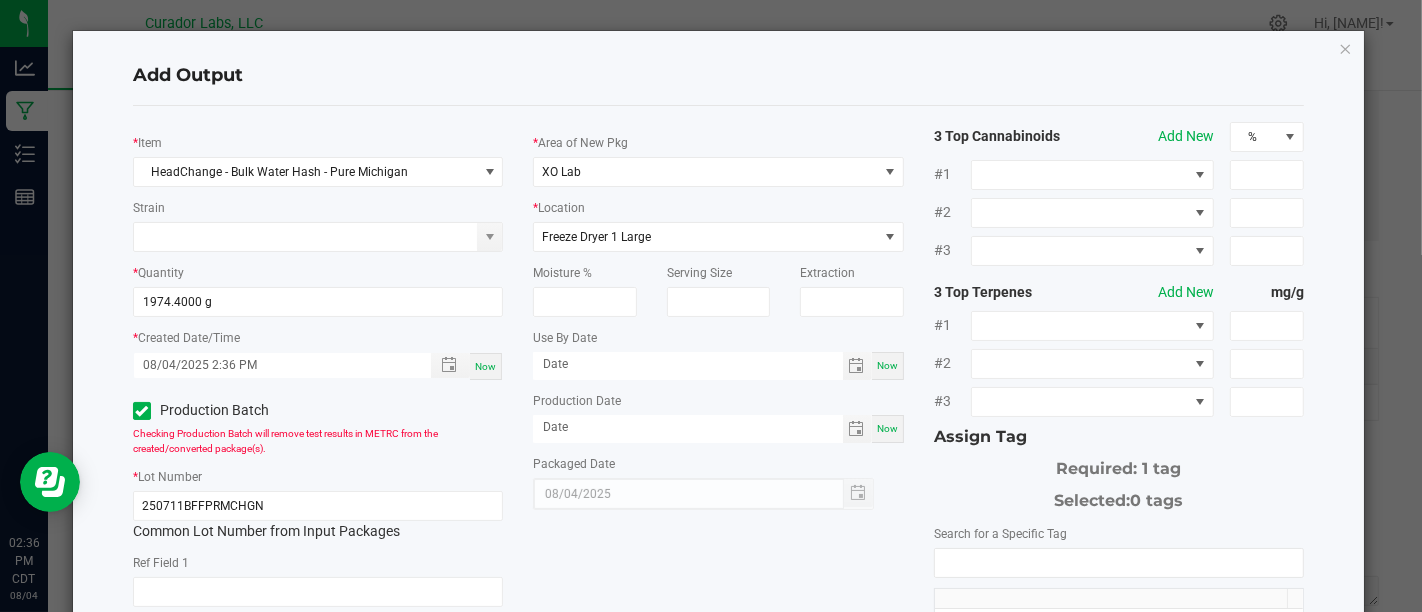click on "Now" at bounding box center (888, 366) 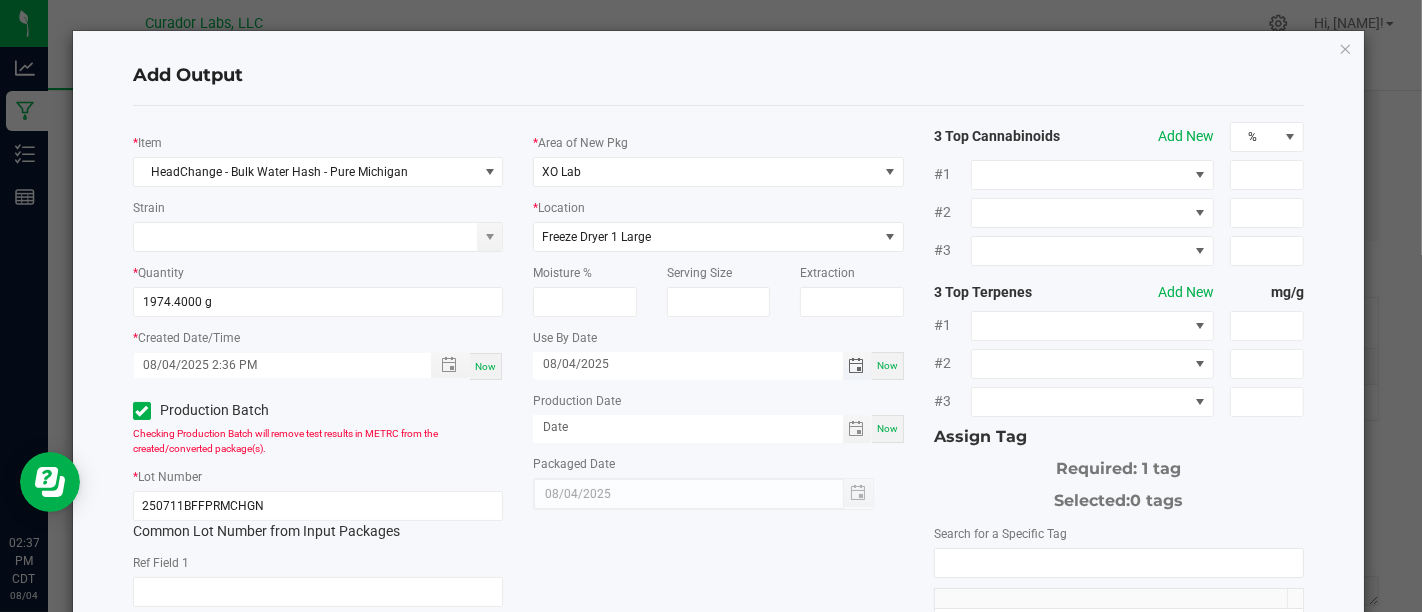 click on "08/04/2025" at bounding box center (688, 364) 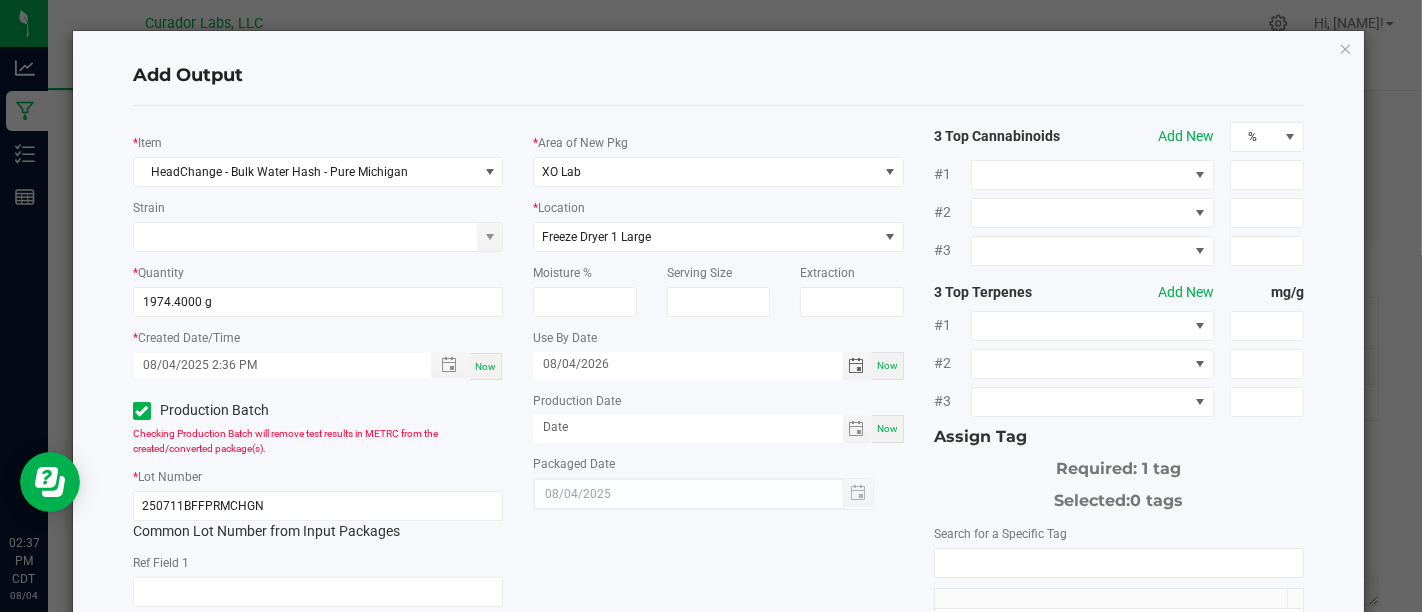type on "08/04/2026" 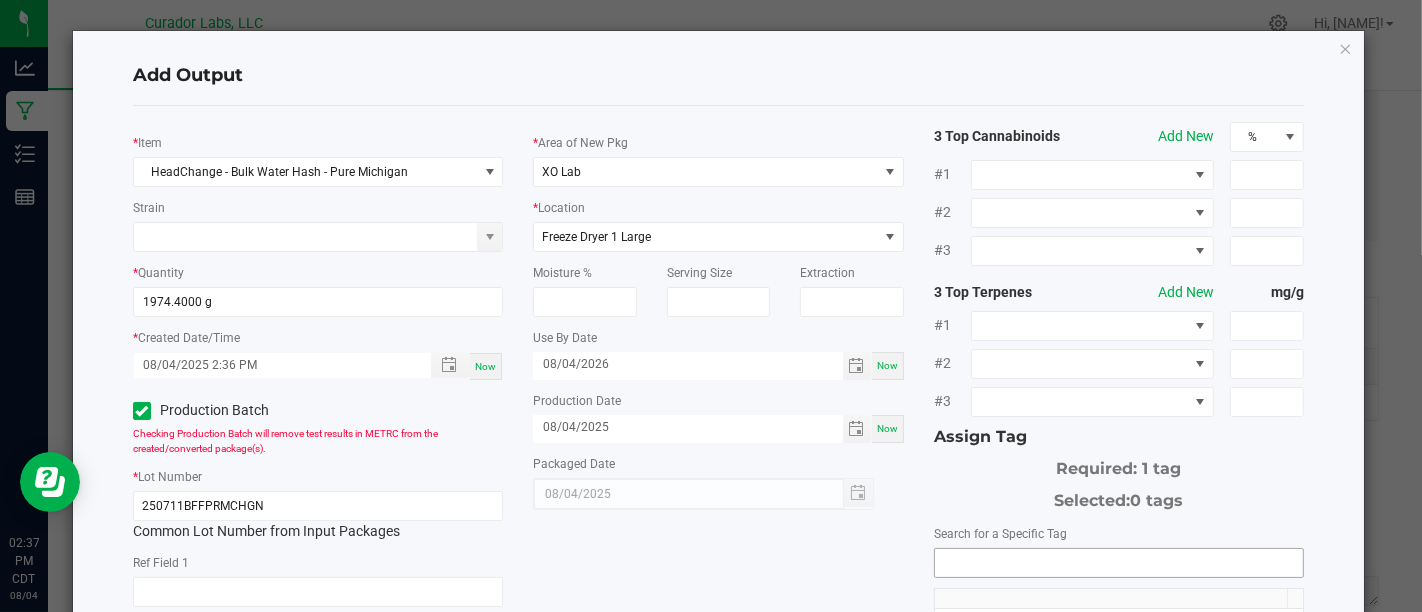 click at bounding box center [1119, 563] 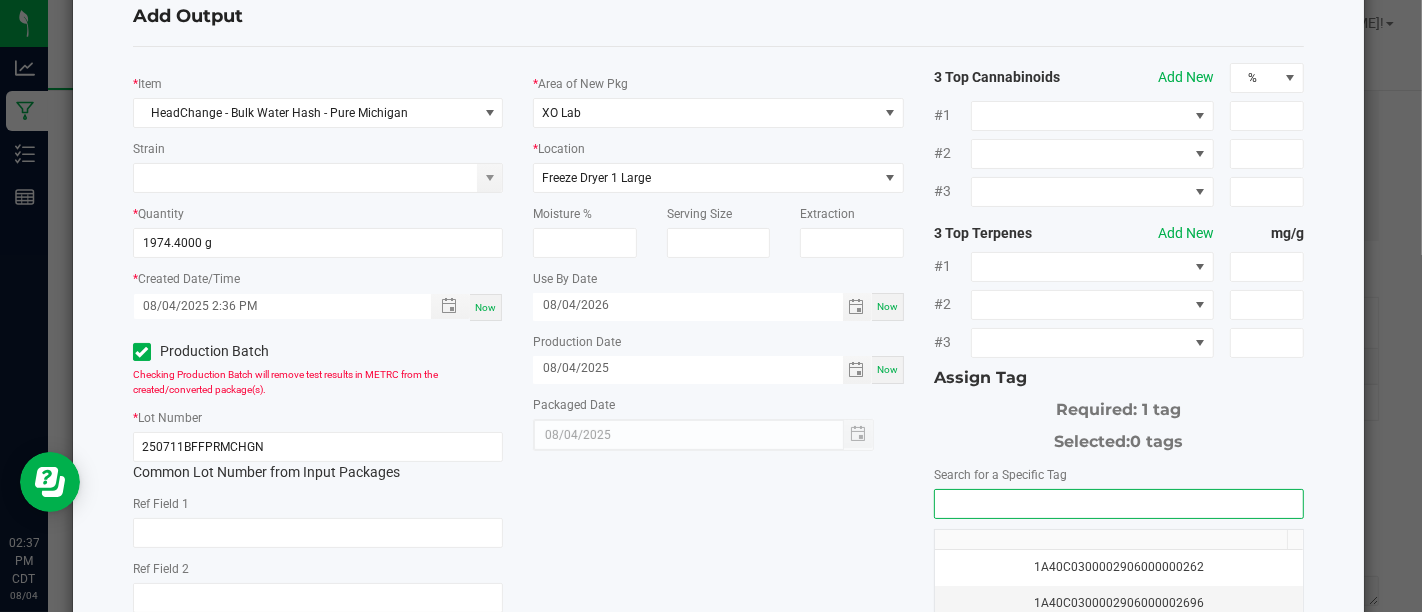 scroll, scrollTop: 60, scrollLeft: 0, axis: vertical 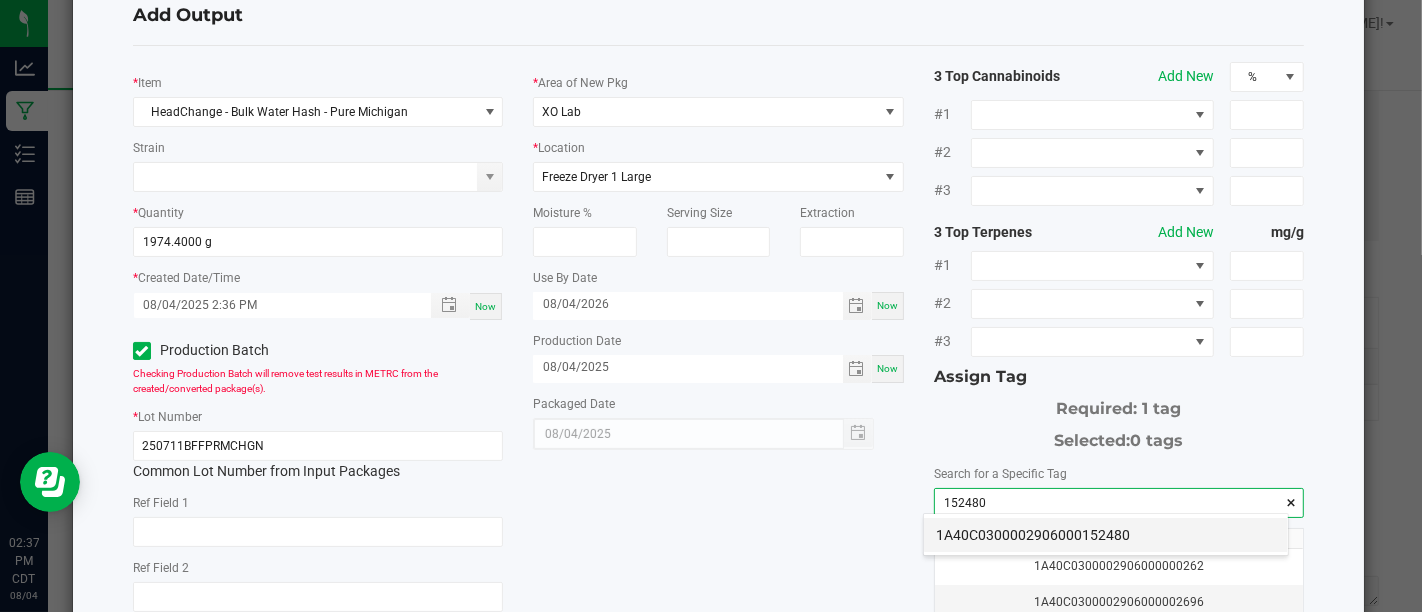 click on "1A40C0300002906000152480" at bounding box center (1106, 535) 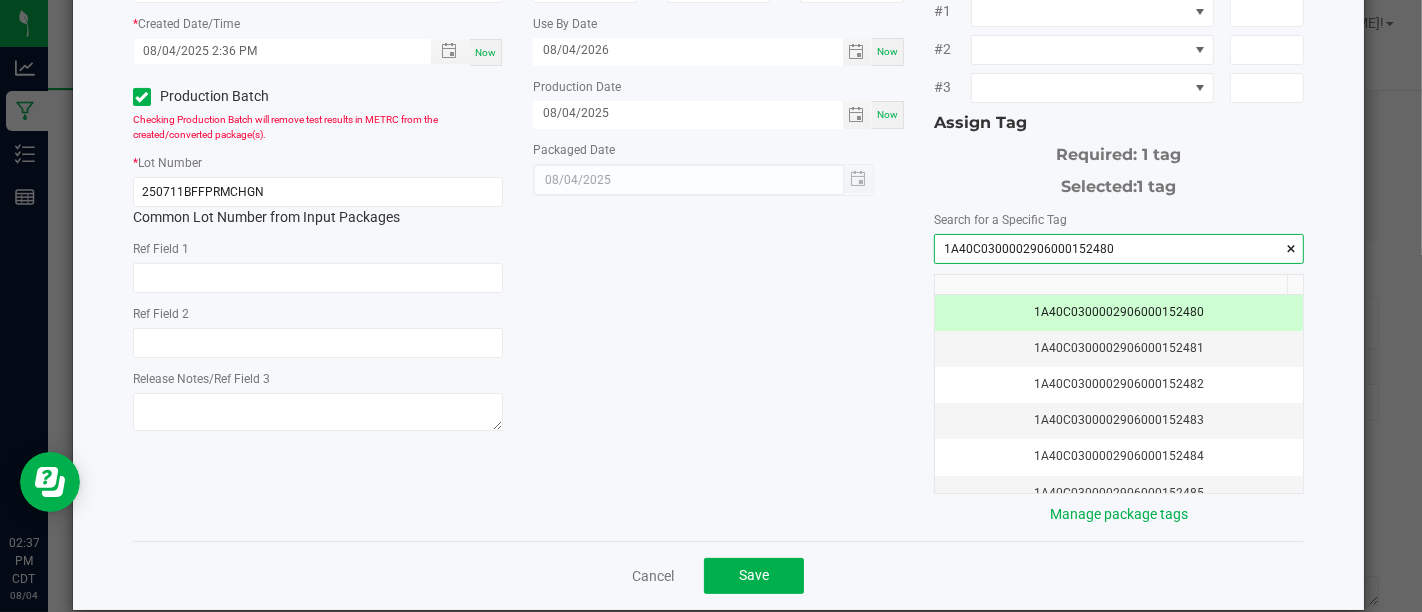 scroll, scrollTop: 325, scrollLeft: 0, axis: vertical 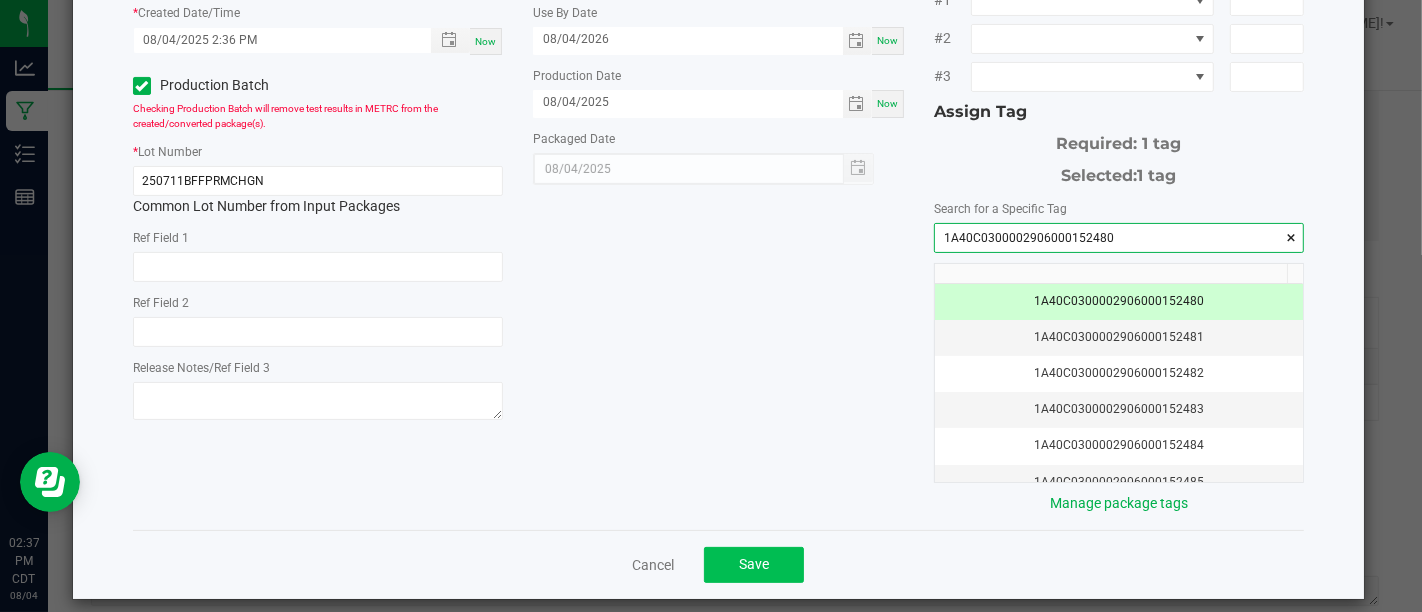 type on "1A40C0300002906000152480" 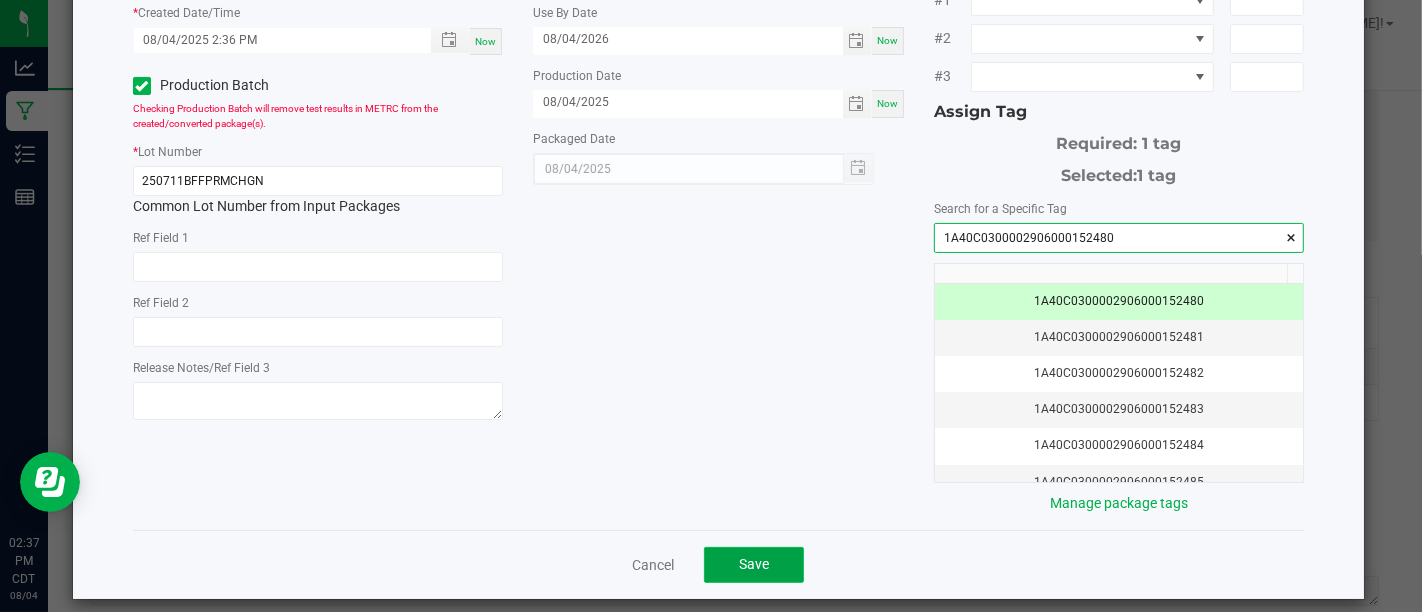 click on "Save" 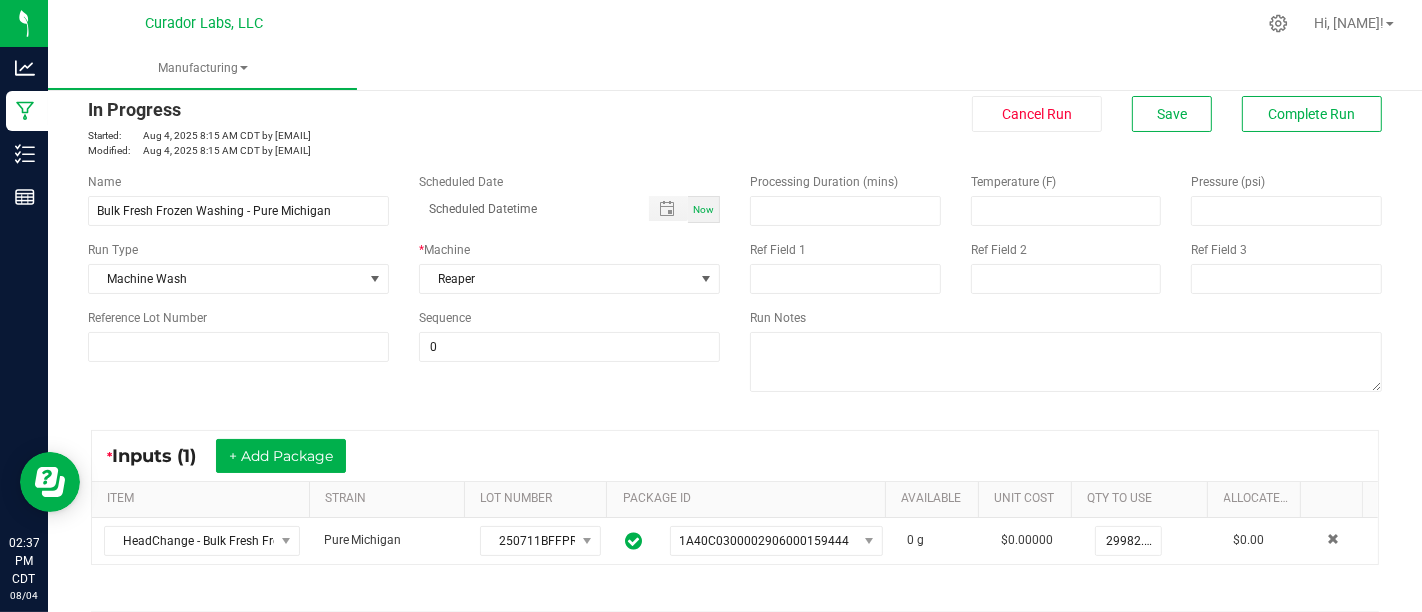 scroll, scrollTop: 32, scrollLeft: 0, axis: vertical 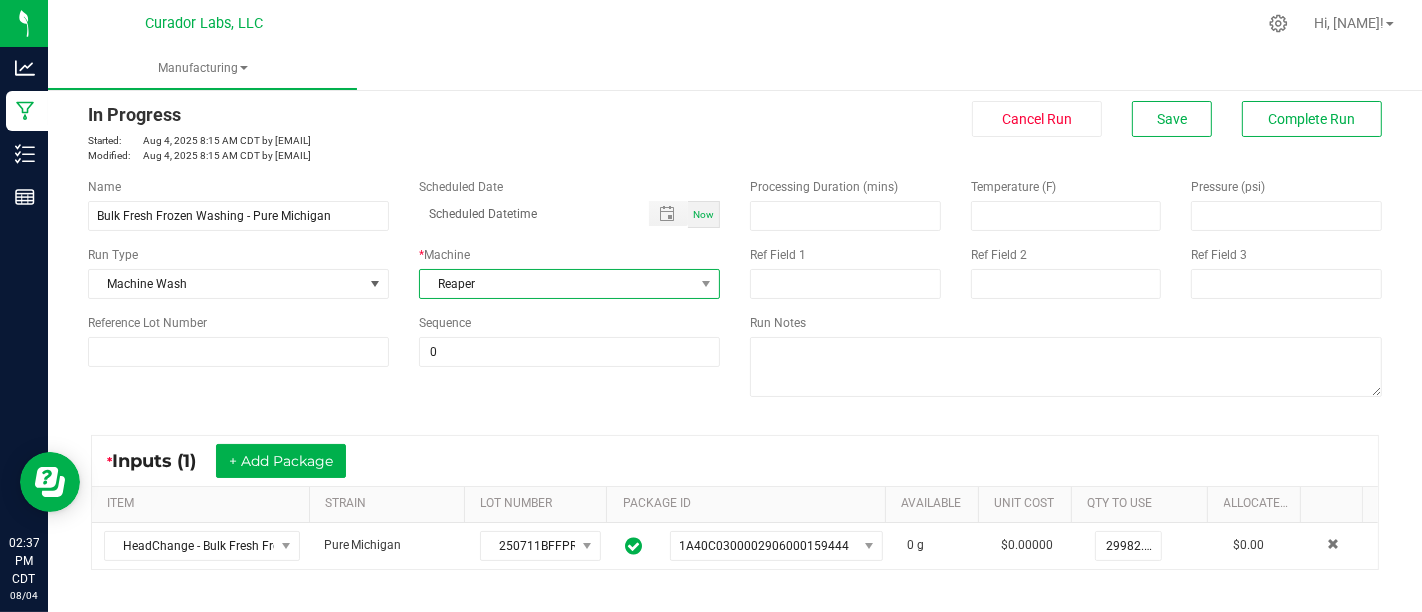 click on "Reaper" at bounding box center [557, 284] 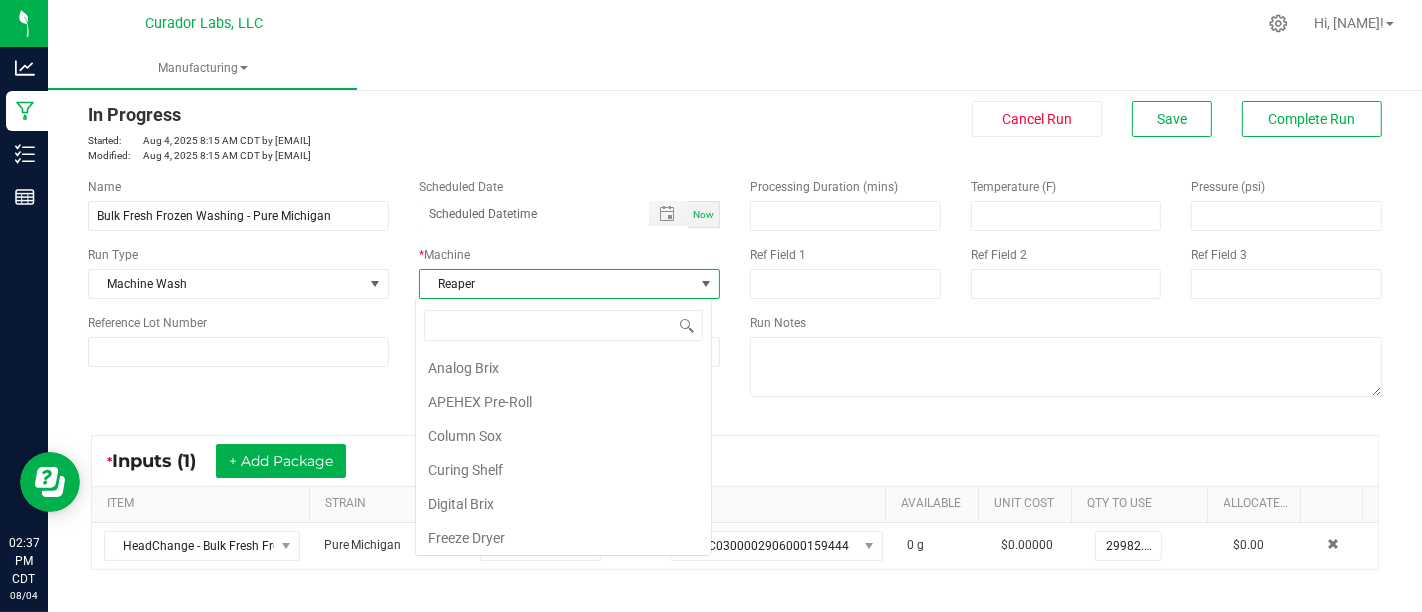 scroll, scrollTop: 99970, scrollLeft: 99702, axis: both 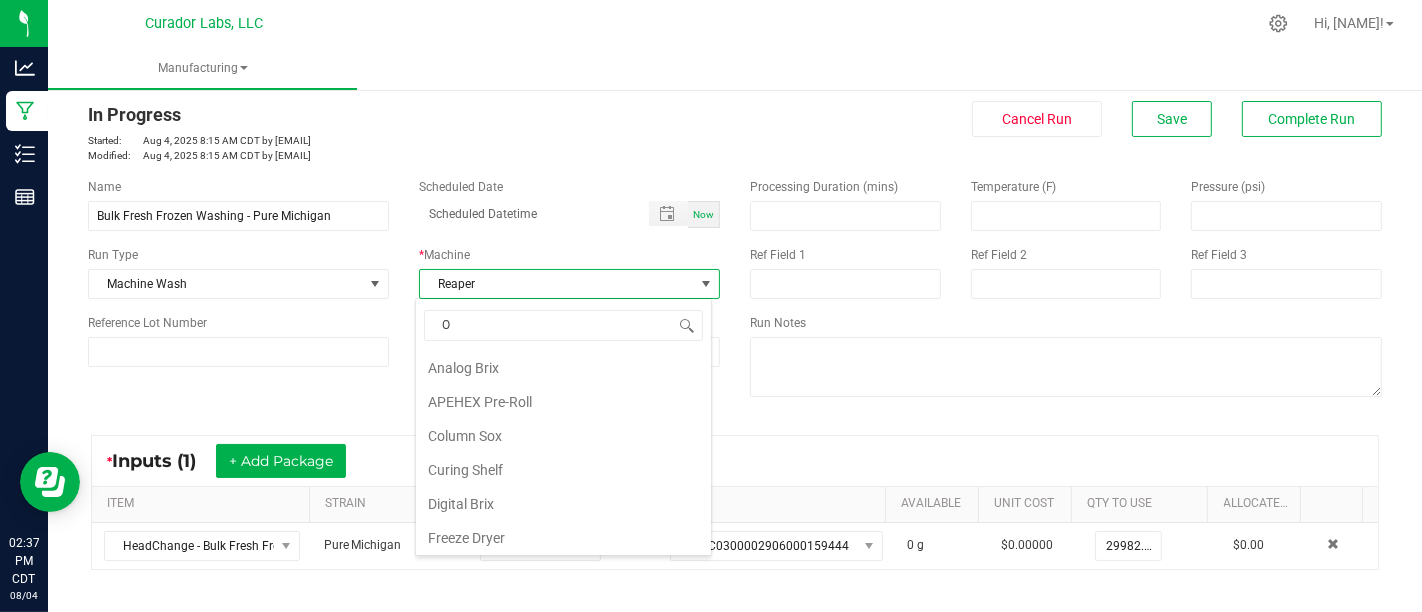 type on "Os" 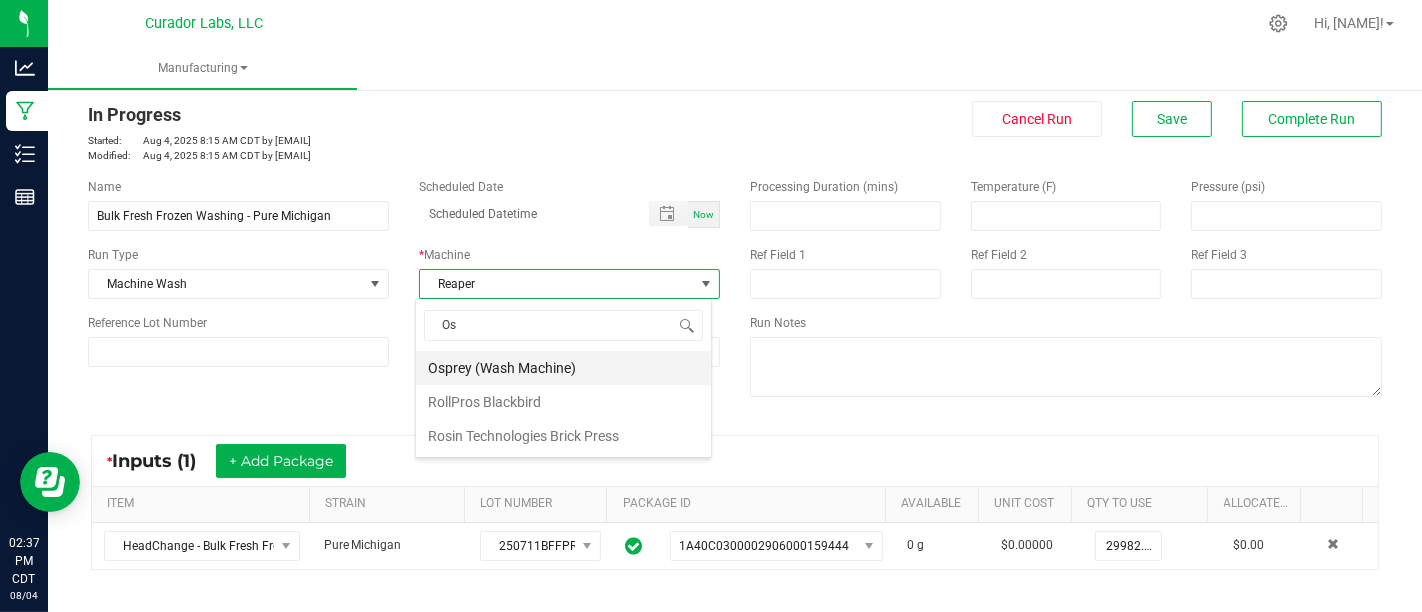 click on "Osprey (Wash Machine)" at bounding box center [563, 368] 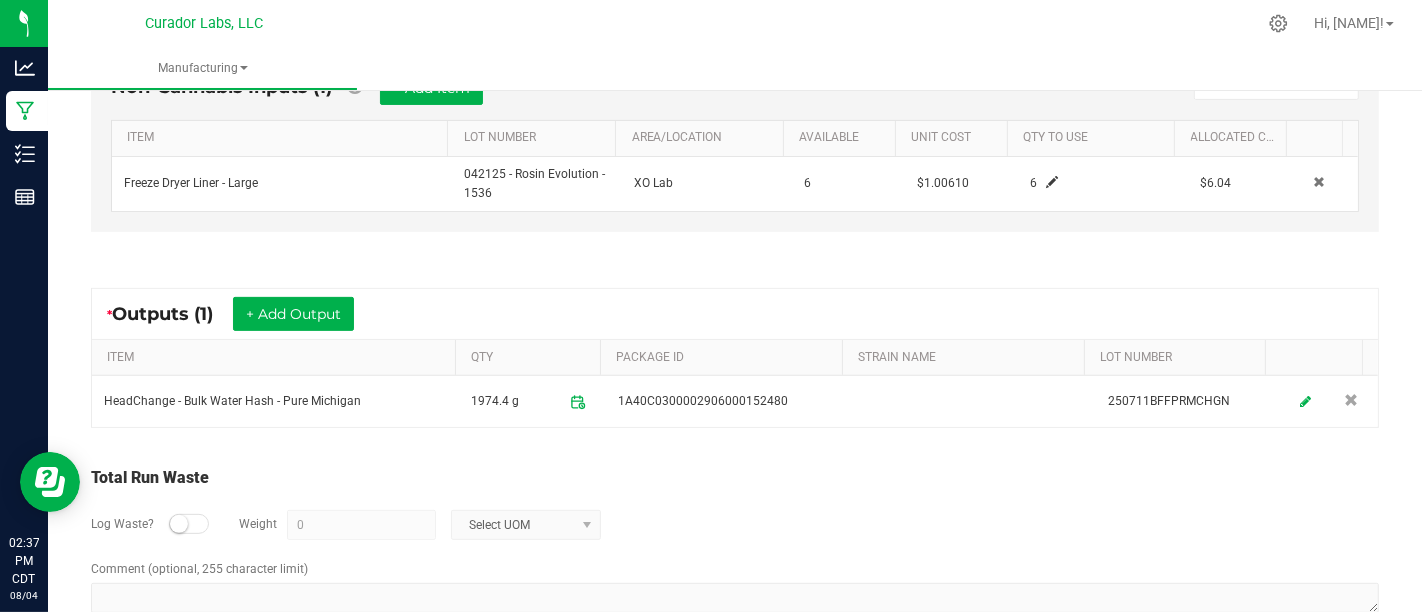 scroll, scrollTop: 0, scrollLeft: 0, axis: both 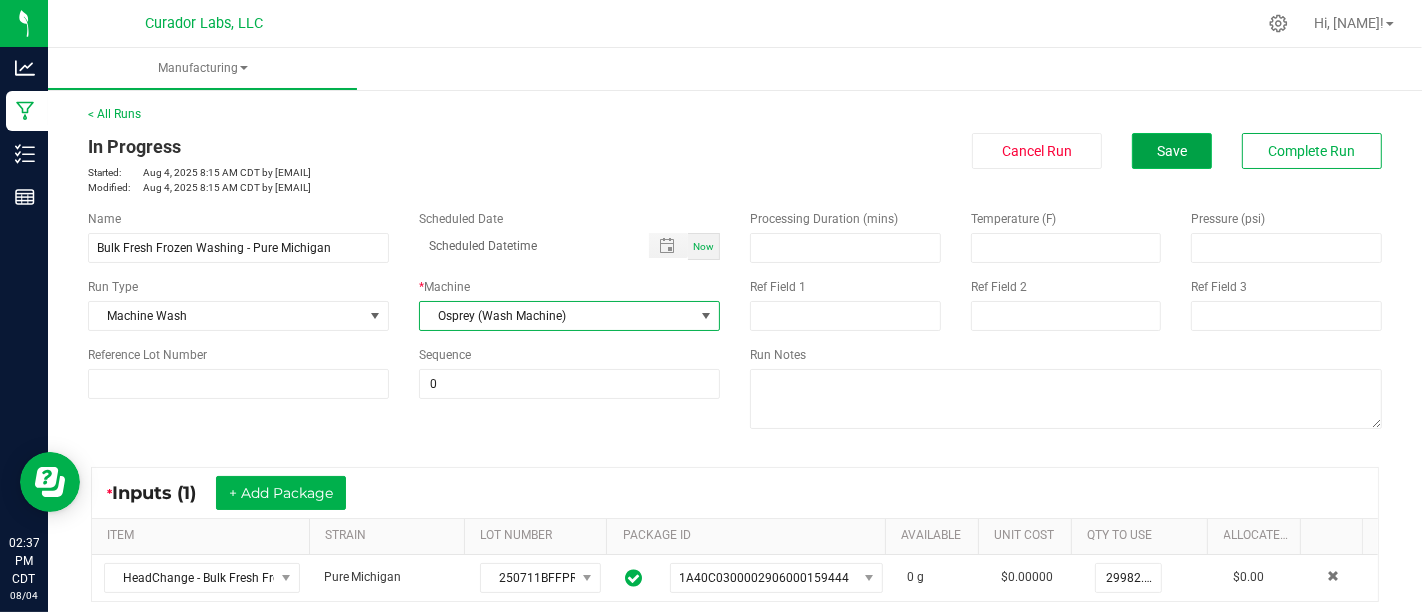 click on "Save" at bounding box center (1172, 151) 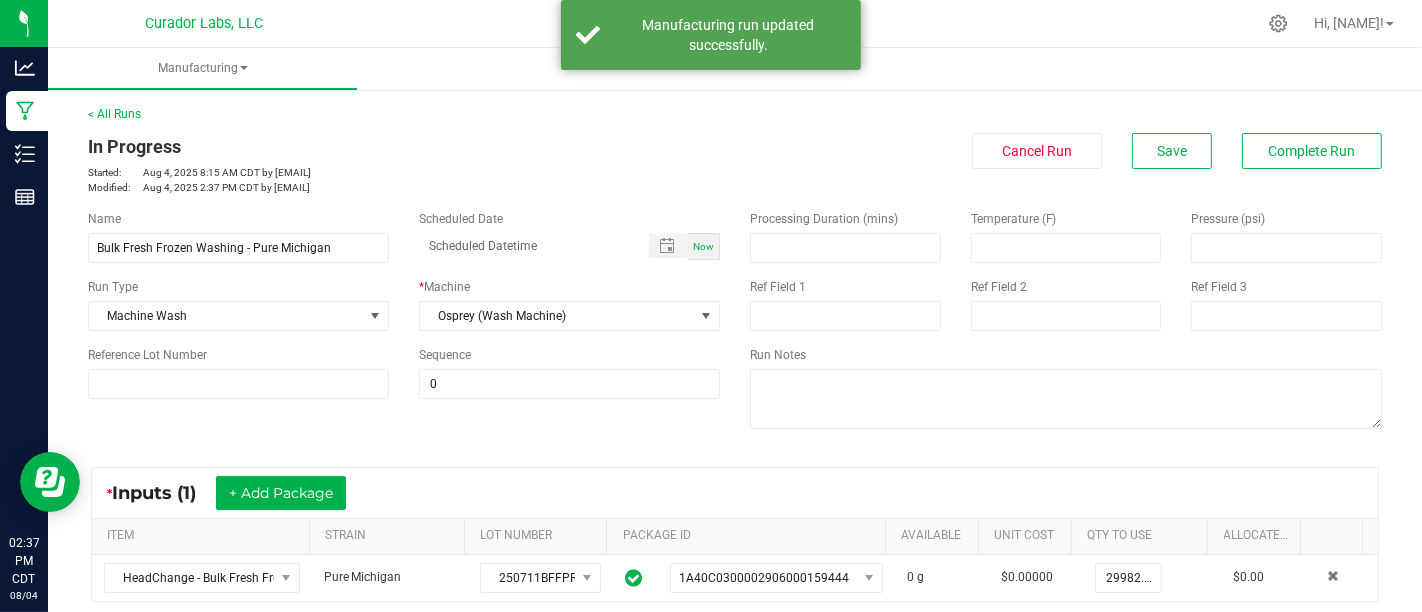 scroll, scrollTop: 635, scrollLeft: 0, axis: vertical 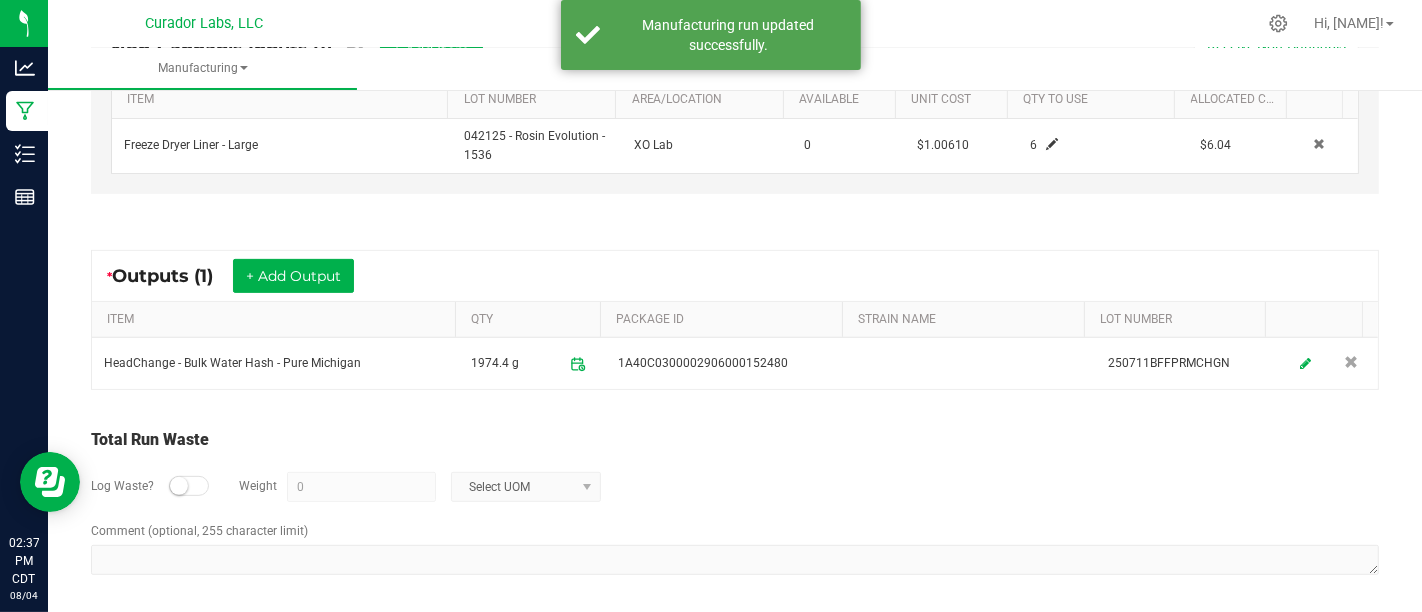 click at bounding box center (189, 486) 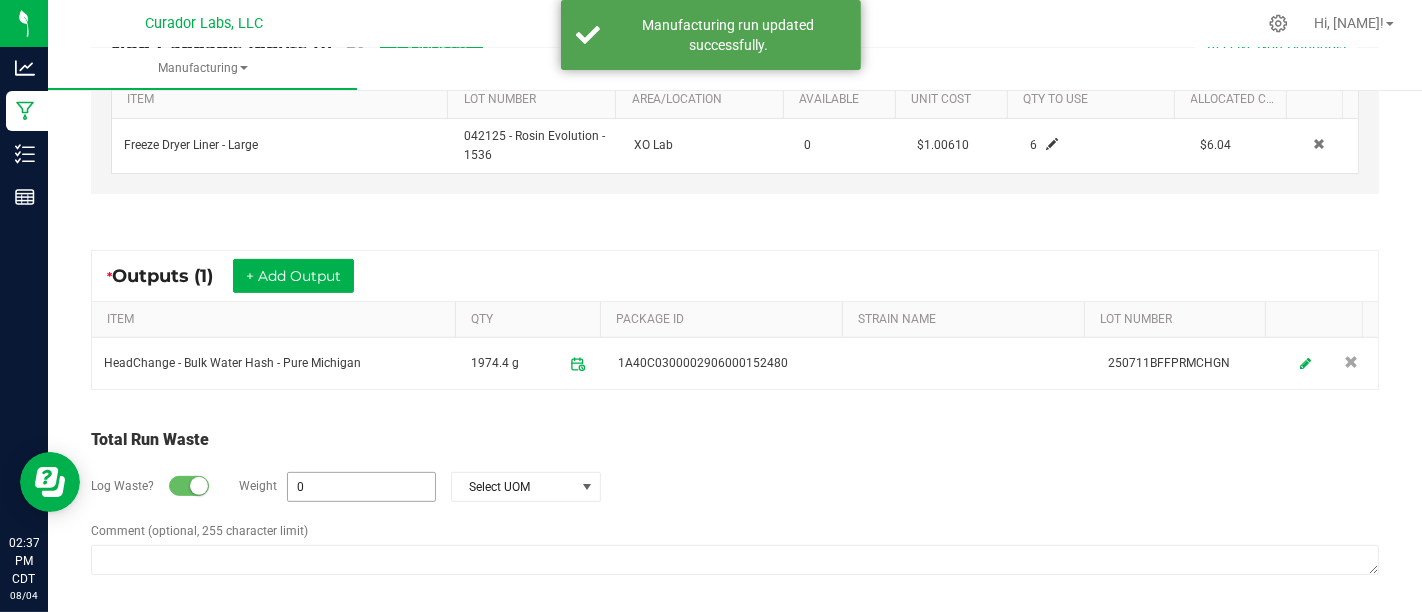 click on "0" at bounding box center (361, 487) 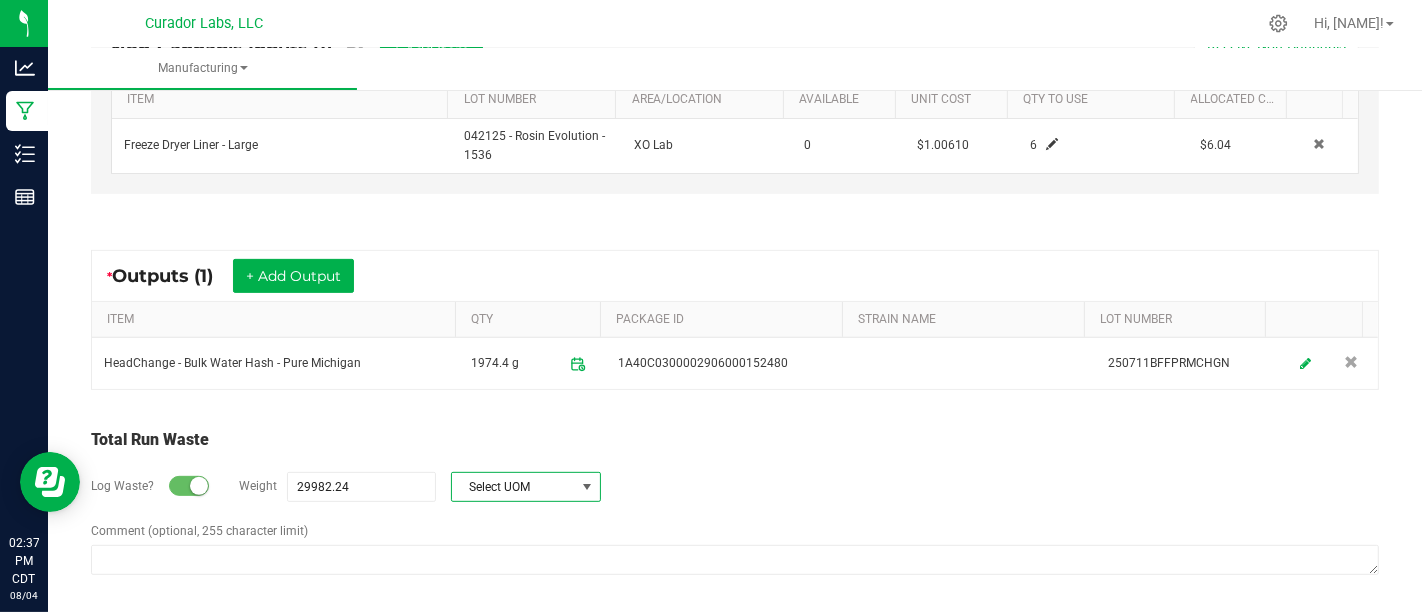 click on "Select UOM" at bounding box center [513, 487] 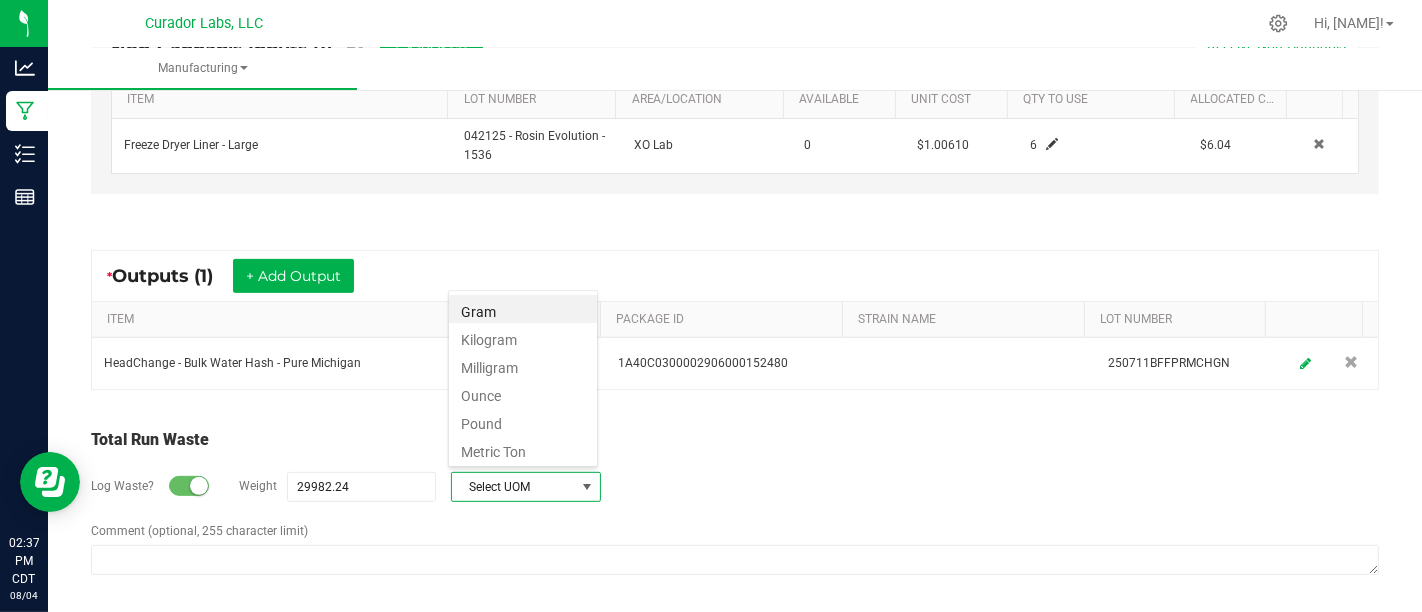 scroll, scrollTop: 99970, scrollLeft: 99850, axis: both 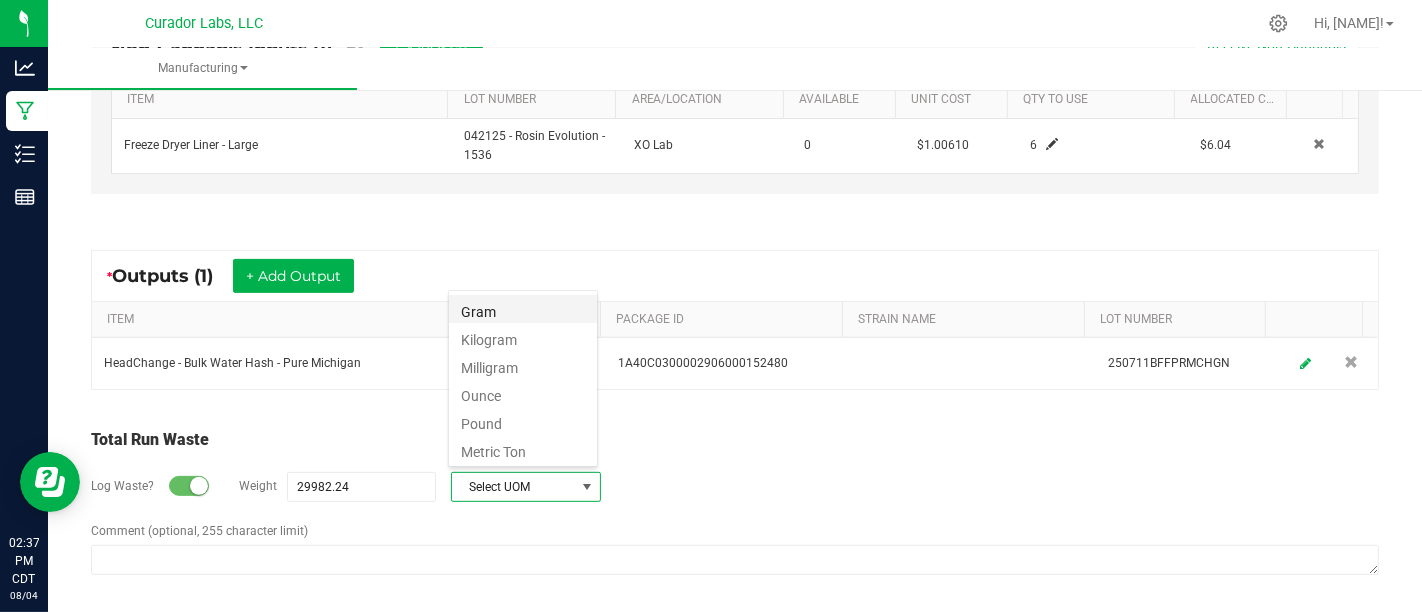 click on "Gram" at bounding box center (523, 309) 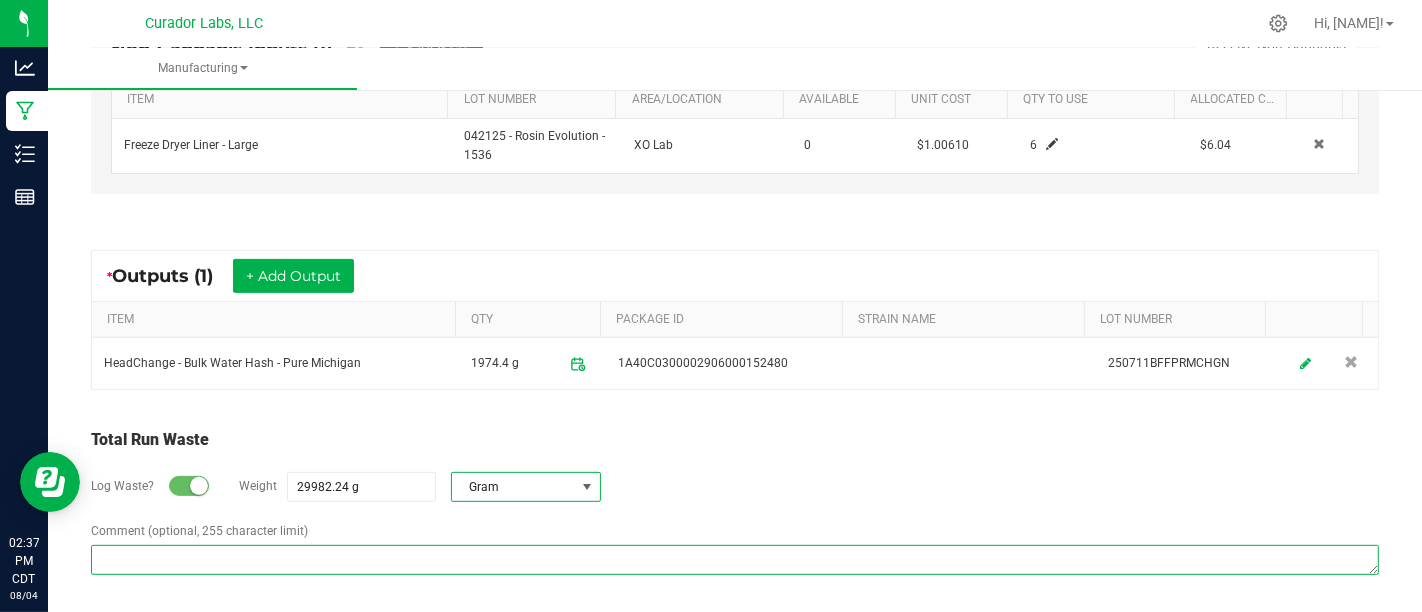 click on "Comment (optional, 255 character limit)" at bounding box center [735, 560] 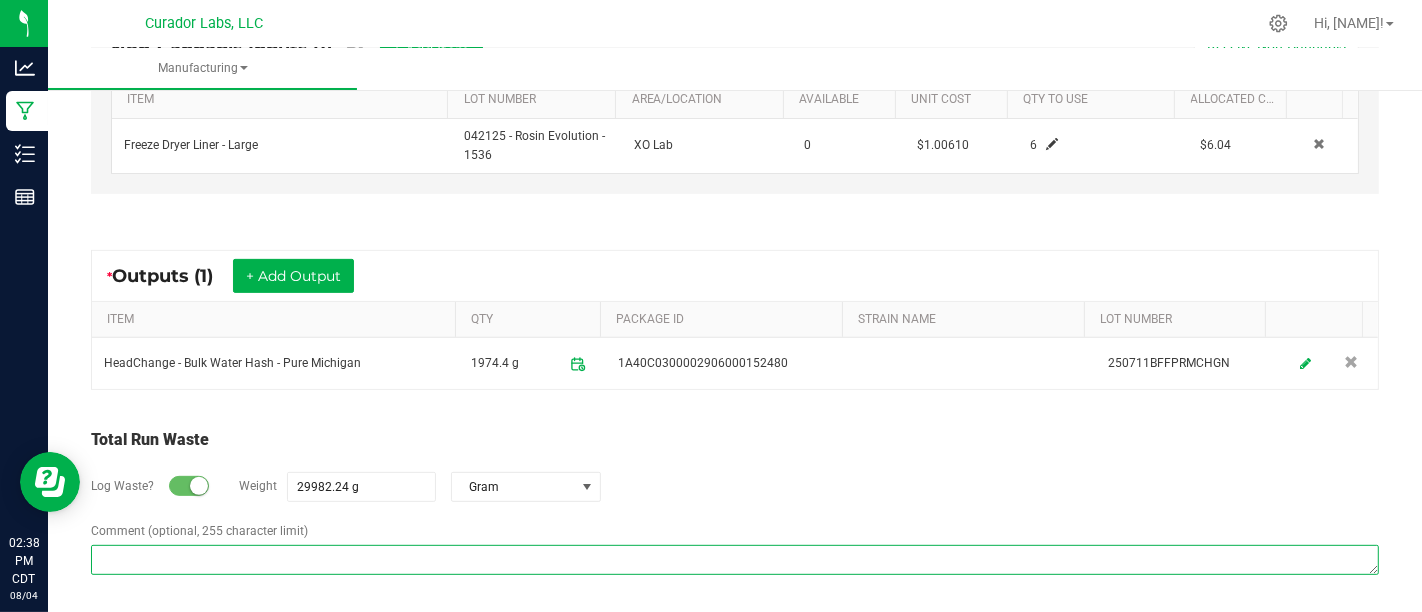 paste on "Material was washed in water, discarded and mixed with mulch." 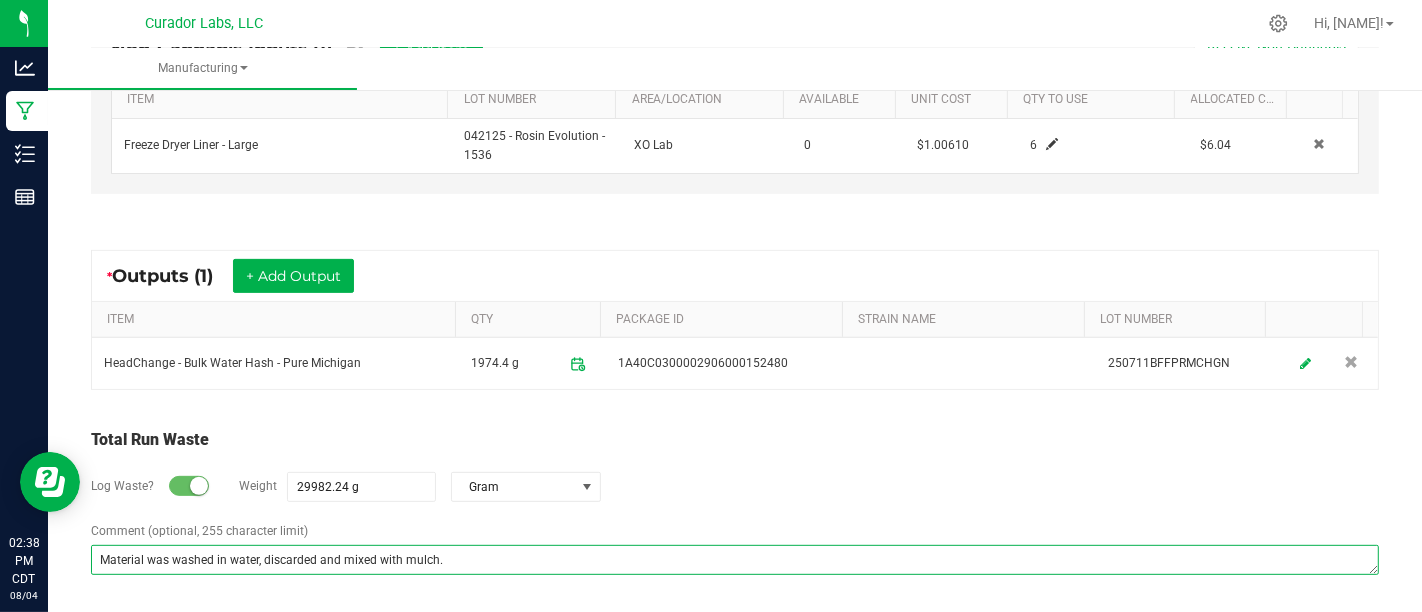 scroll, scrollTop: 0, scrollLeft: 0, axis: both 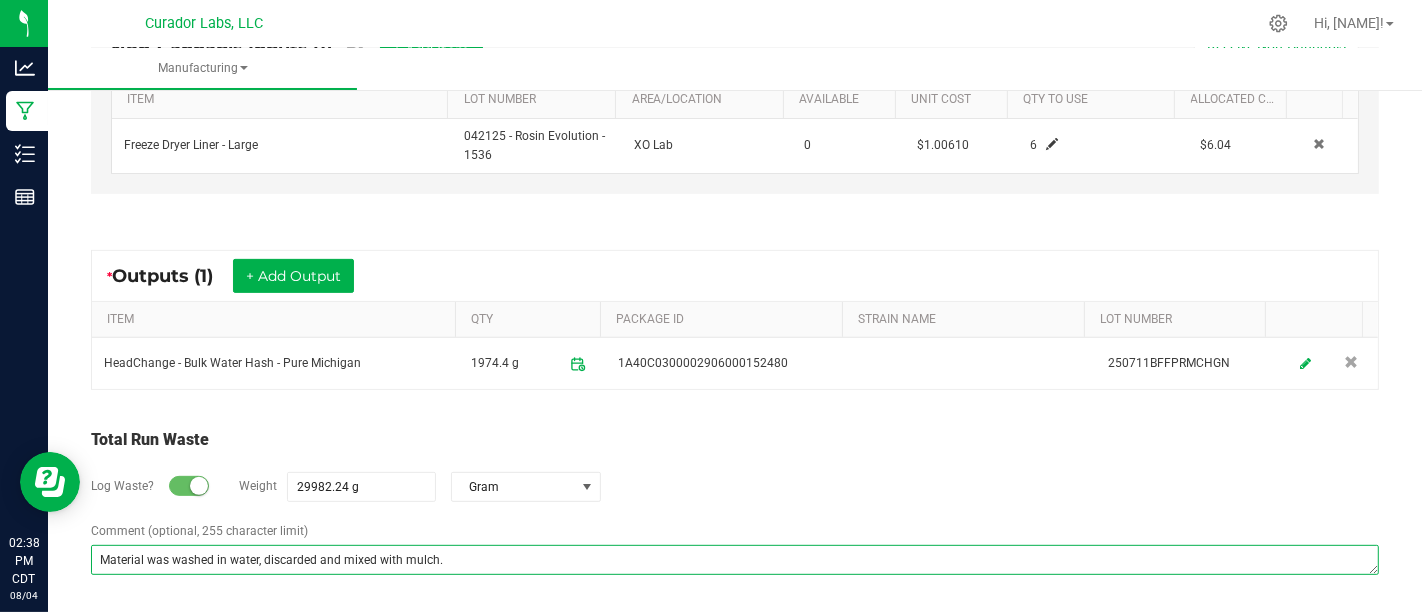 type on "Material was washed in water, discarded and mixed with mulch." 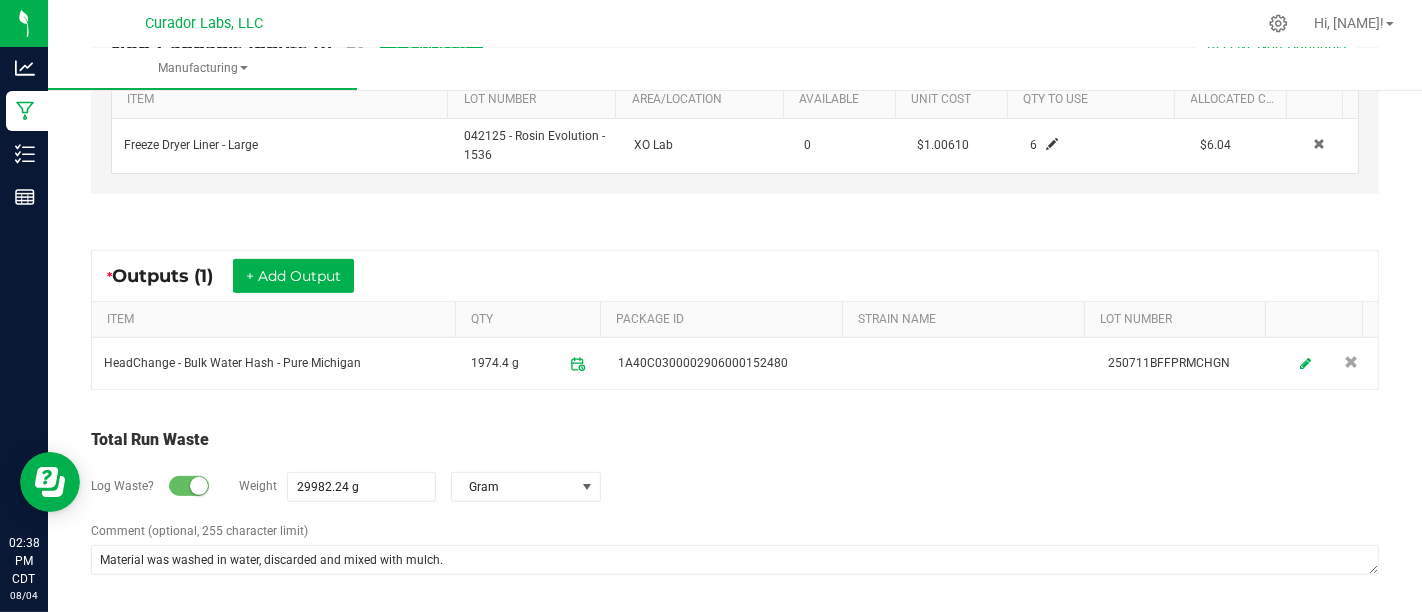 click on "Log Waste?   Weight  29982.24 g Gram" at bounding box center [735, 487] 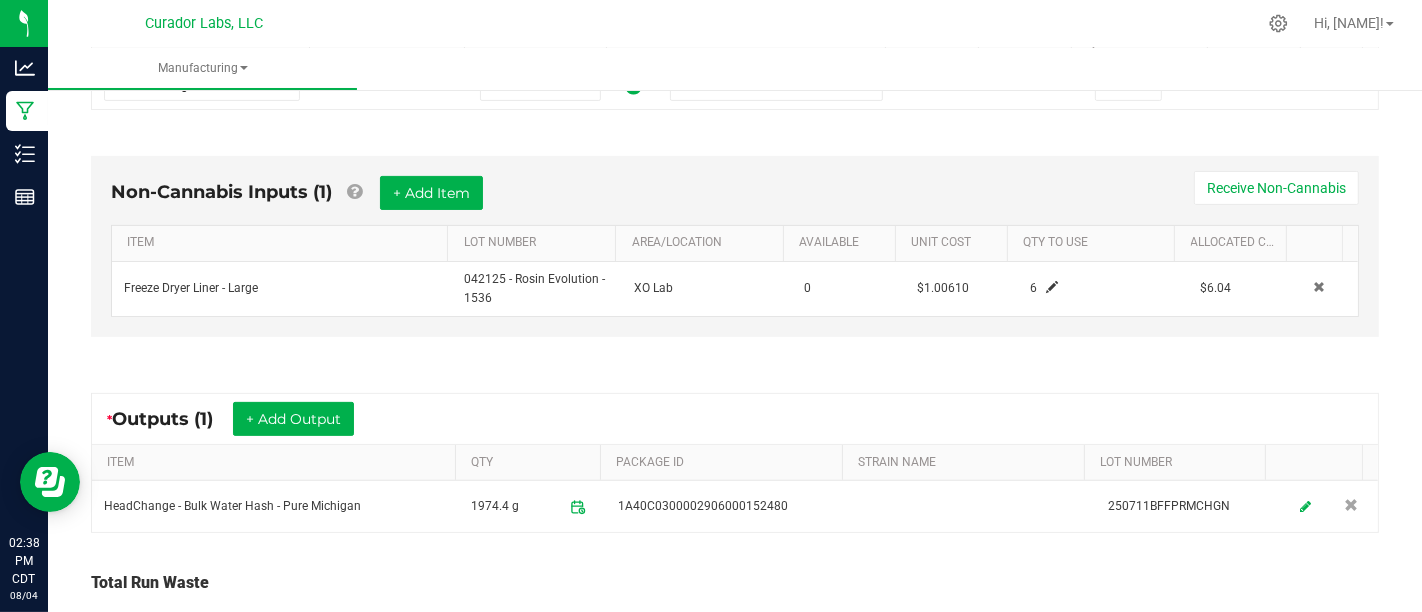 scroll, scrollTop: 0, scrollLeft: 0, axis: both 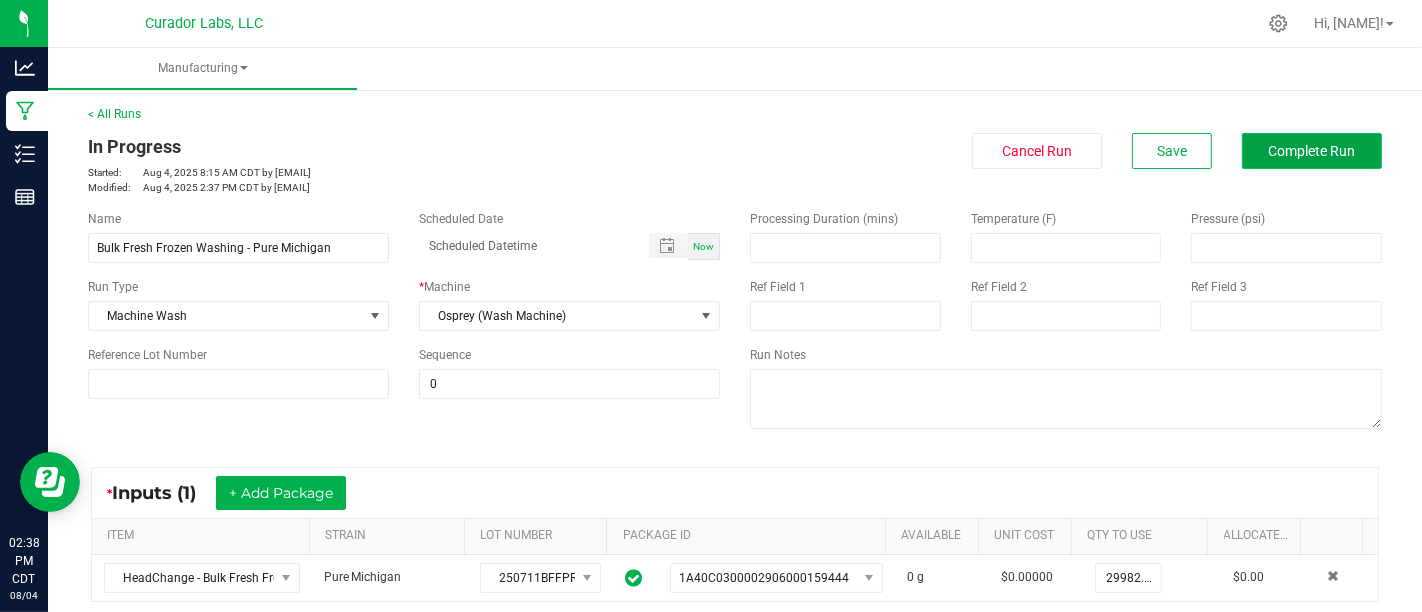 click on "Complete Run" at bounding box center (1312, 151) 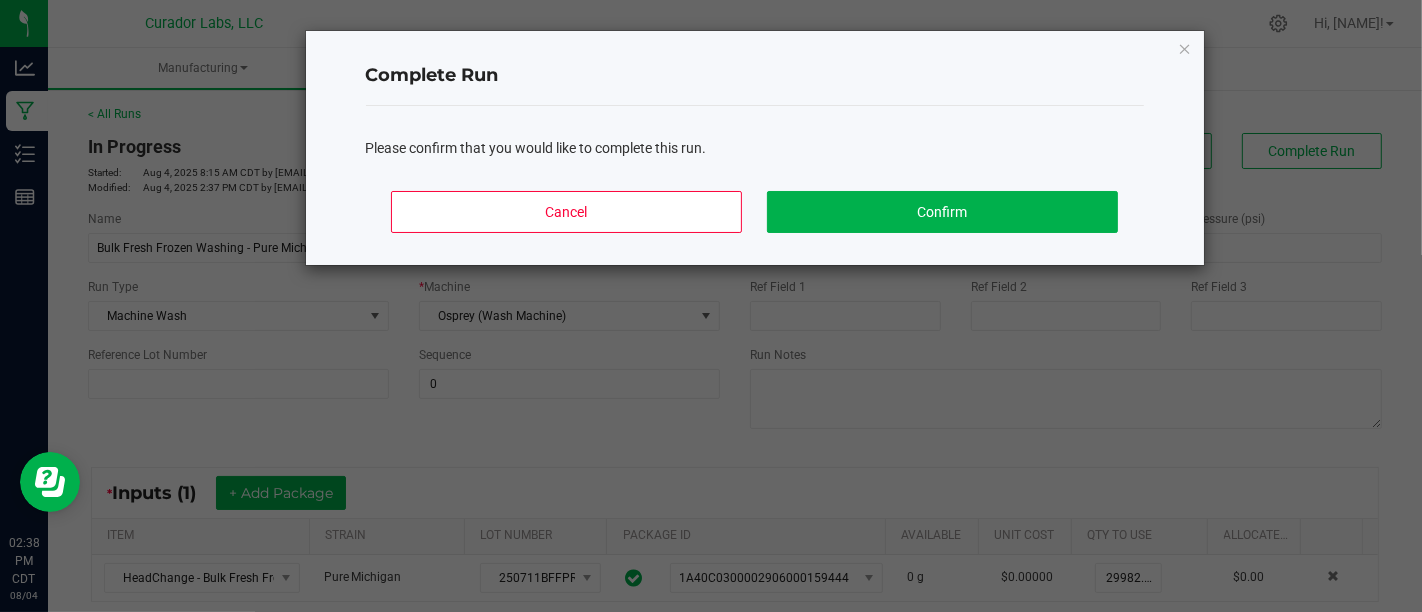 click on "Cancel   Confirm" 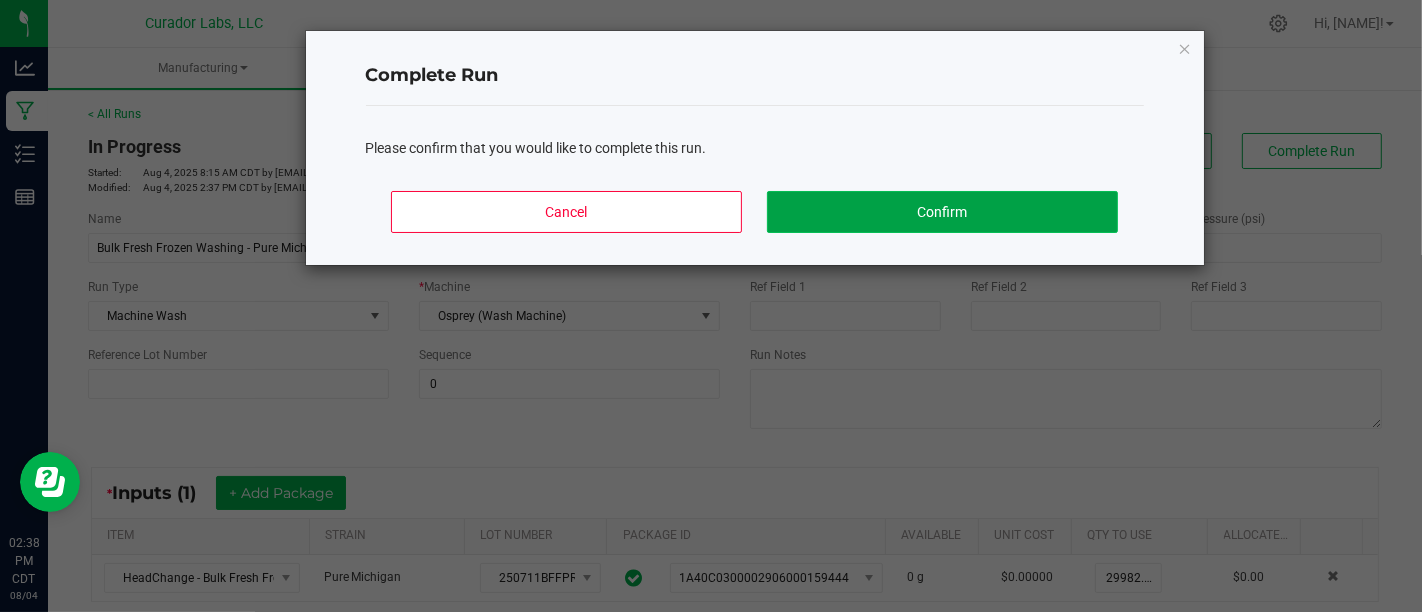 click on "Confirm" 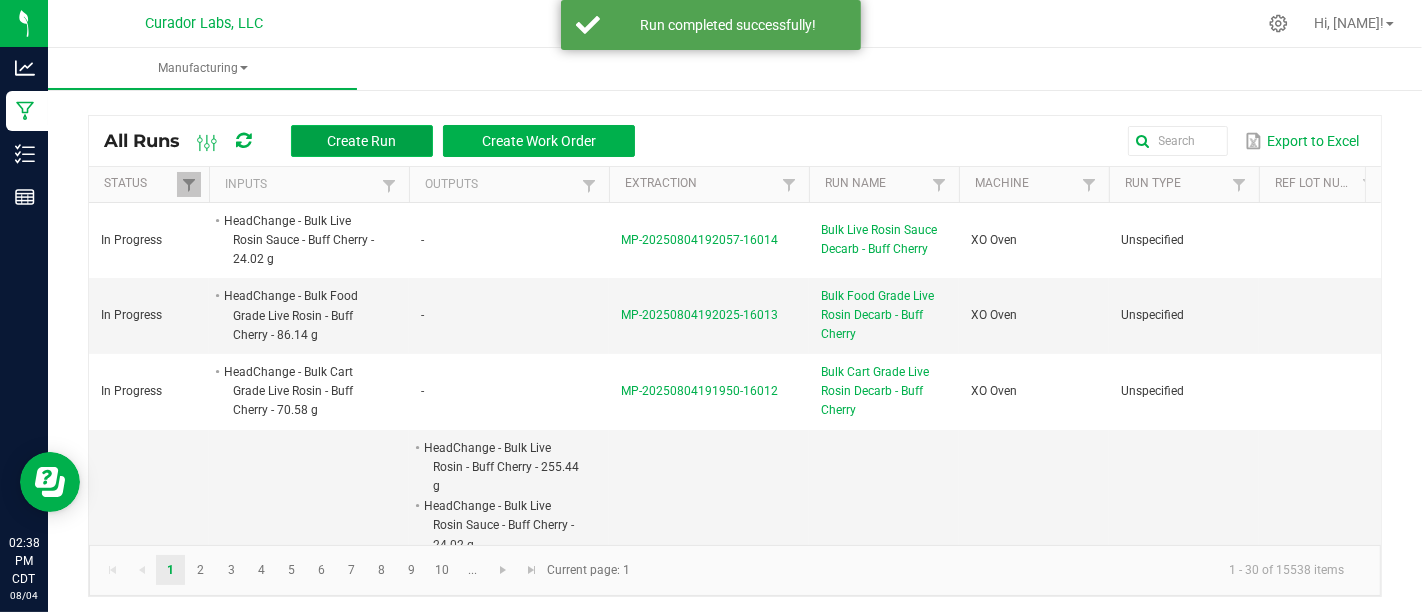 click on "Create Run" at bounding box center [361, 141] 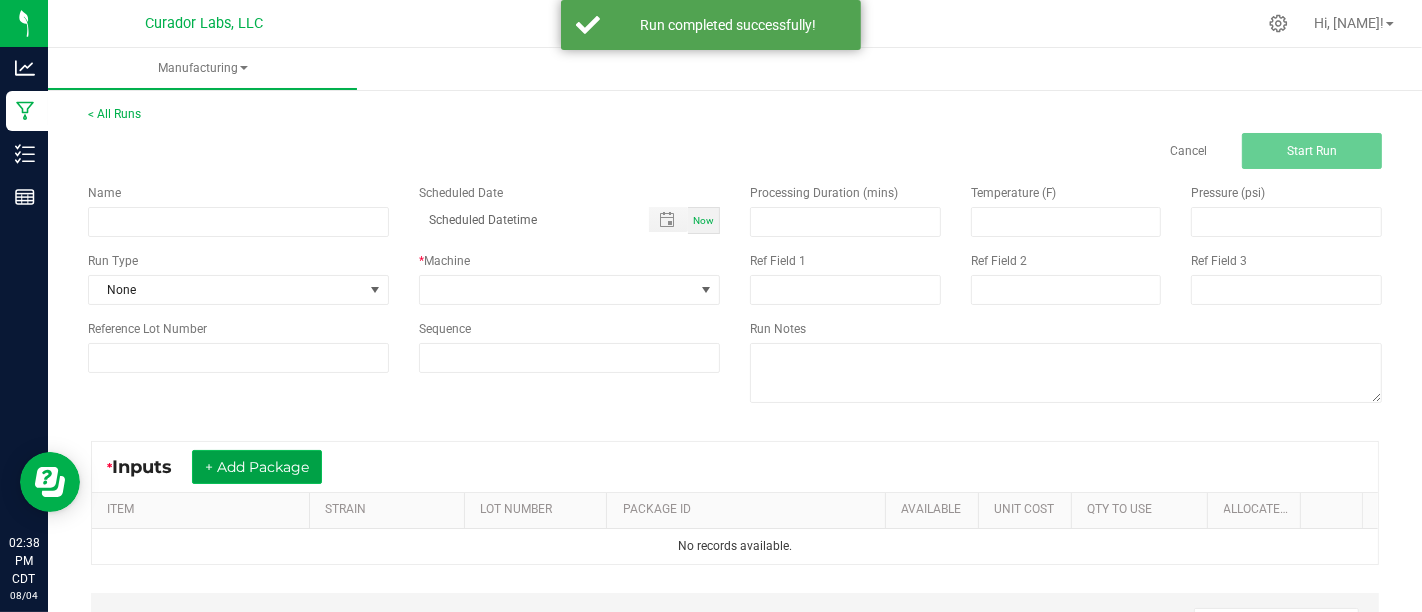 click on "+ Add Package" at bounding box center [257, 467] 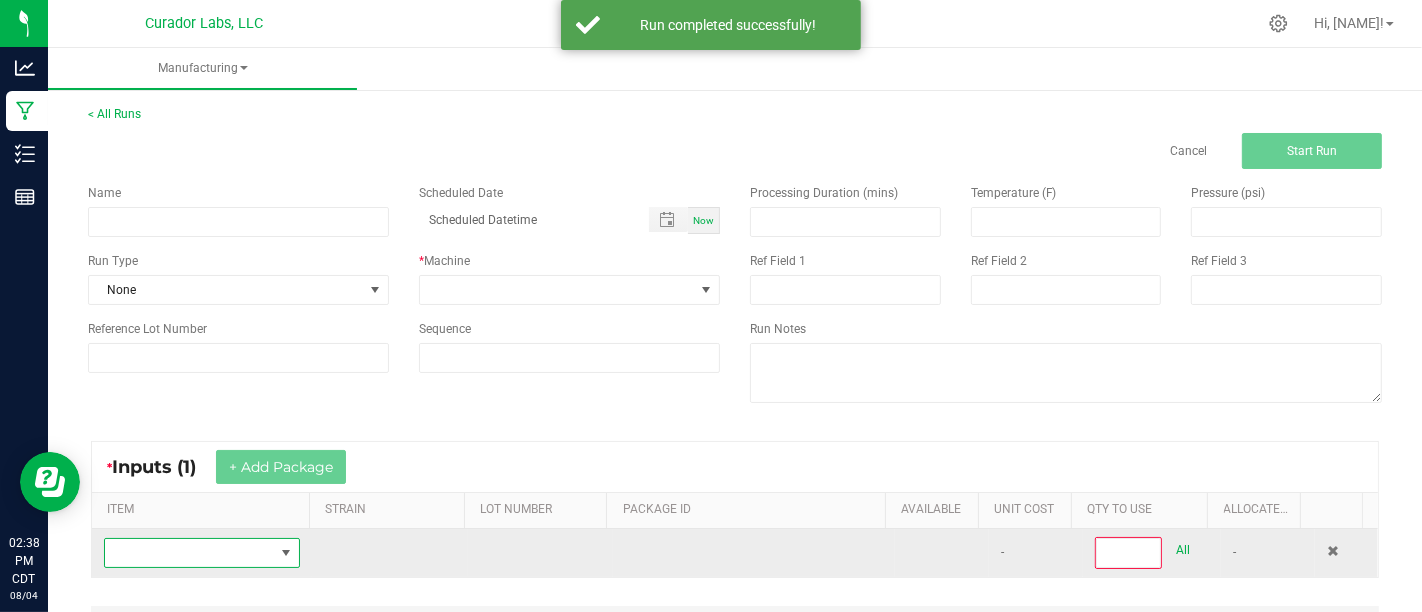 click at bounding box center [189, 553] 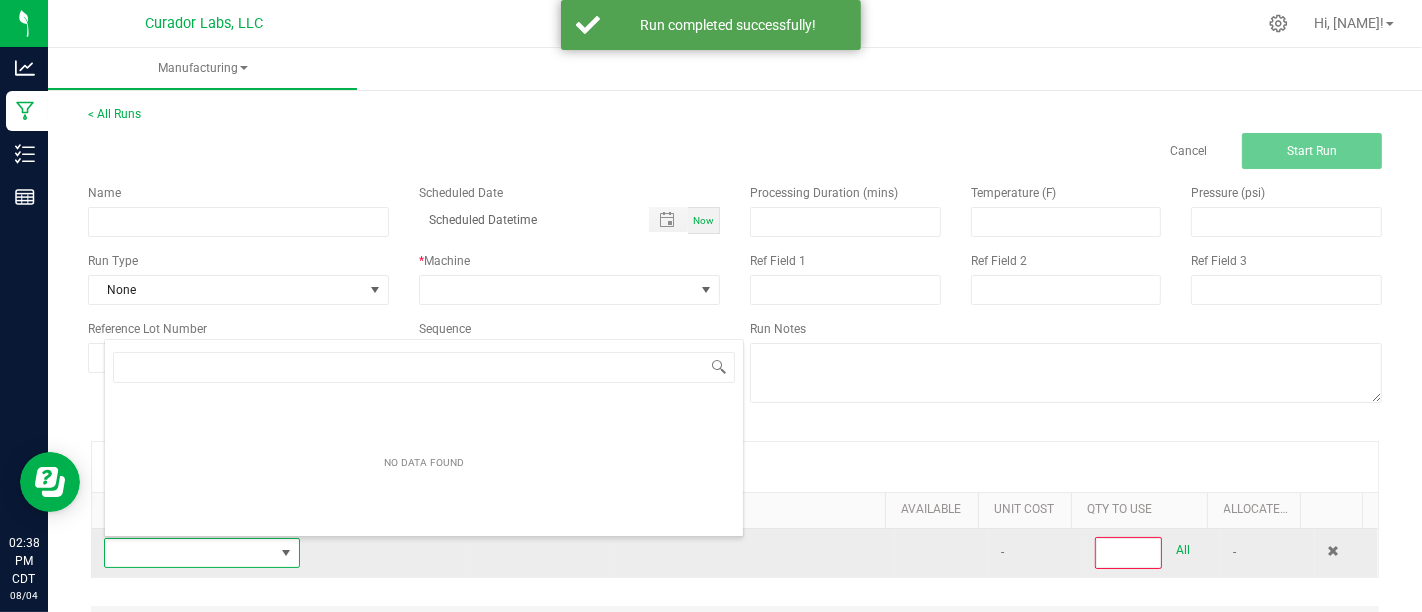 scroll, scrollTop: 99970, scrollLeft: 99810, axis: both 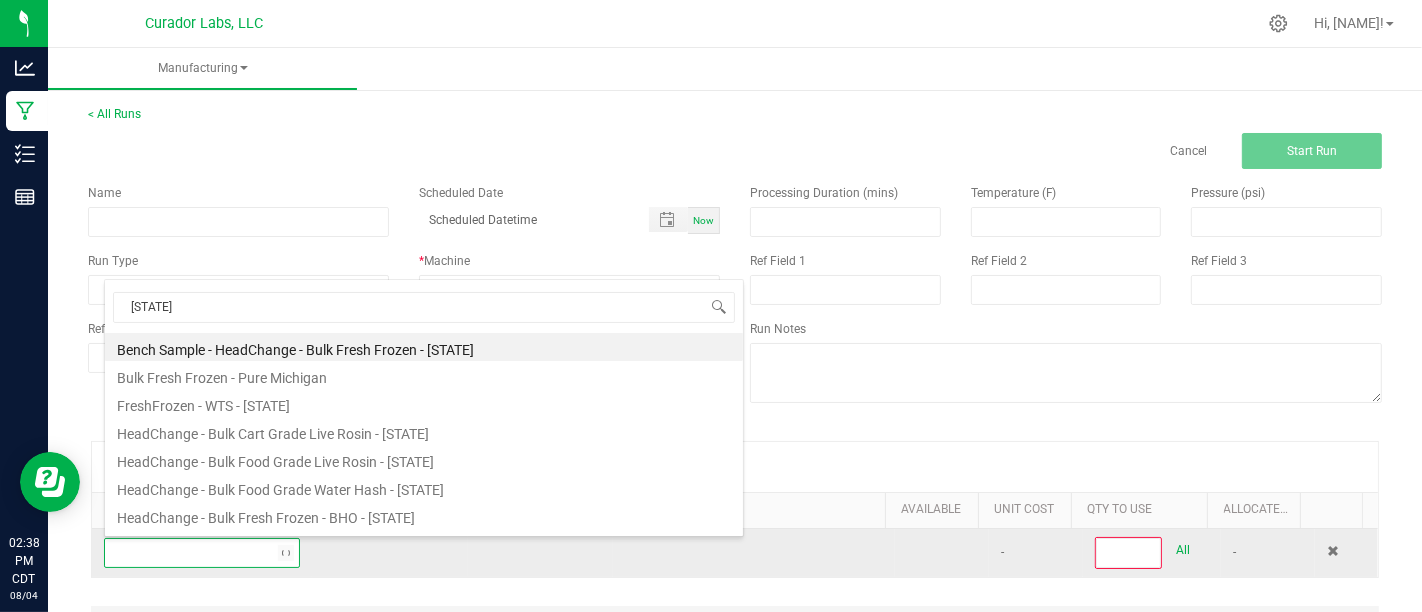 type on "Pure Michigan" 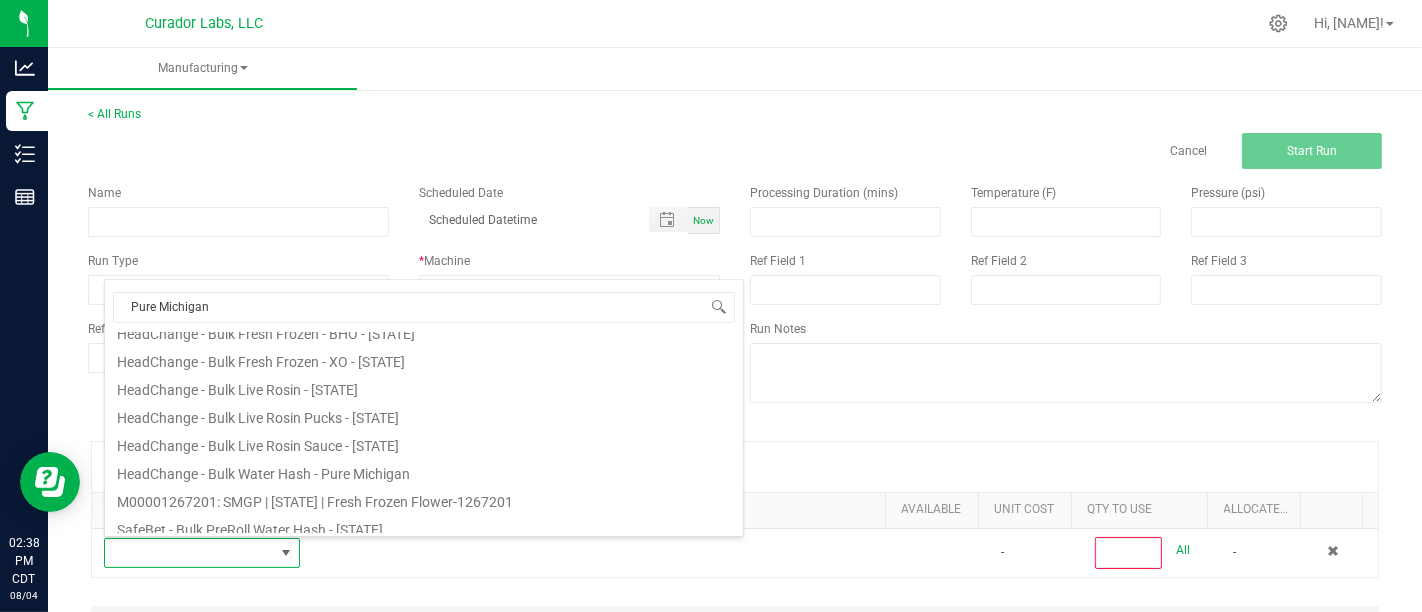 scroll, scrollTop: 191, scrollLeft: 0, axis: vertical 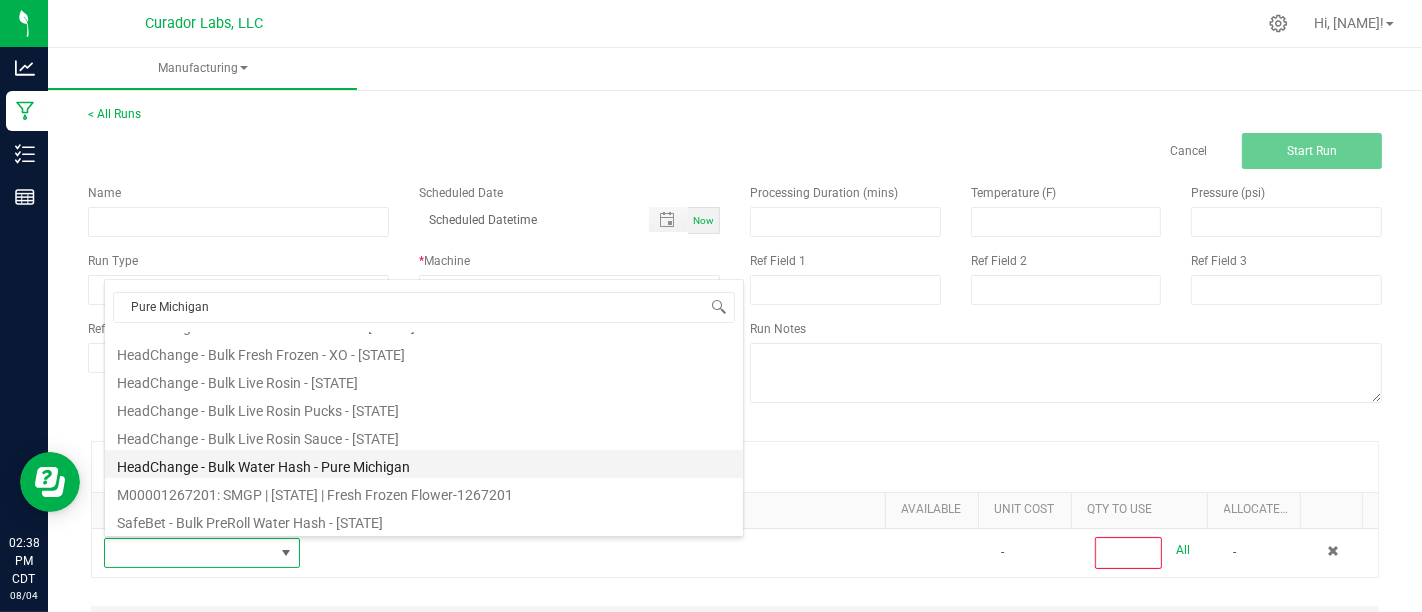 click on "HeadChange - Bulk Water Hash - Pure Michigan" at bounding box center [424, 464] 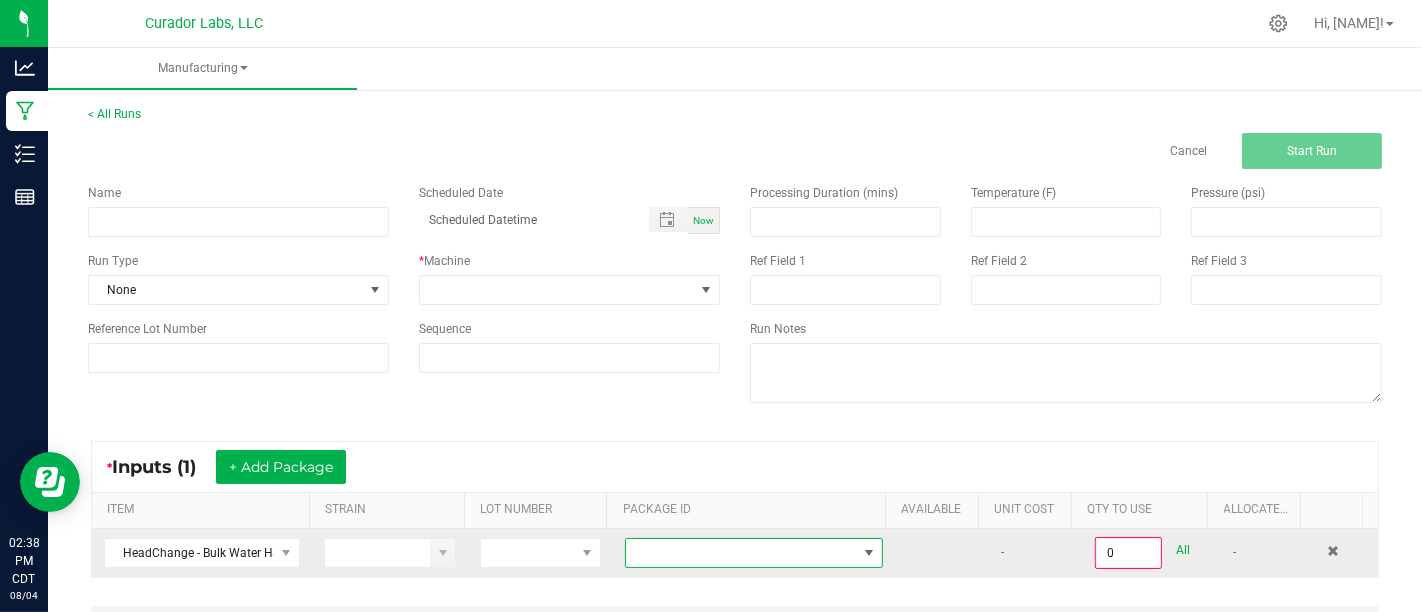 click at bounding box center (741, 553) 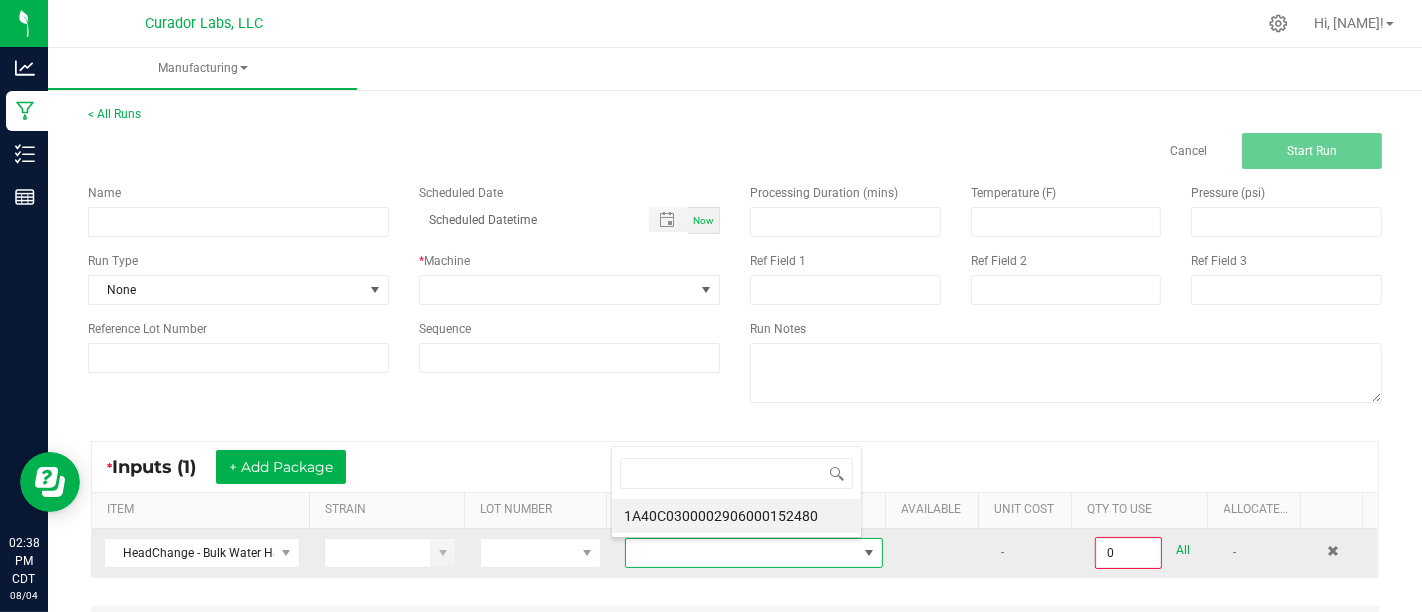 scroll, scrollTop: 99970, scrollLeft: 99748, axis: both 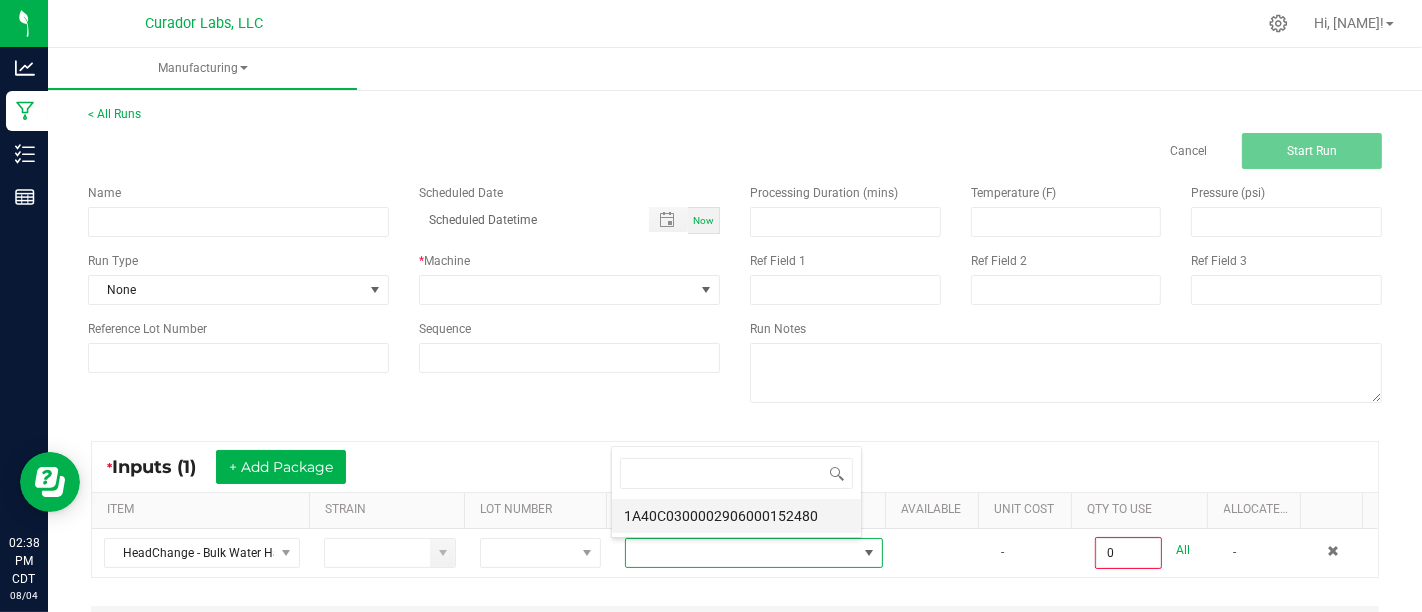click on "1A40C0300002906000152480" at bounding box center (736, 516) 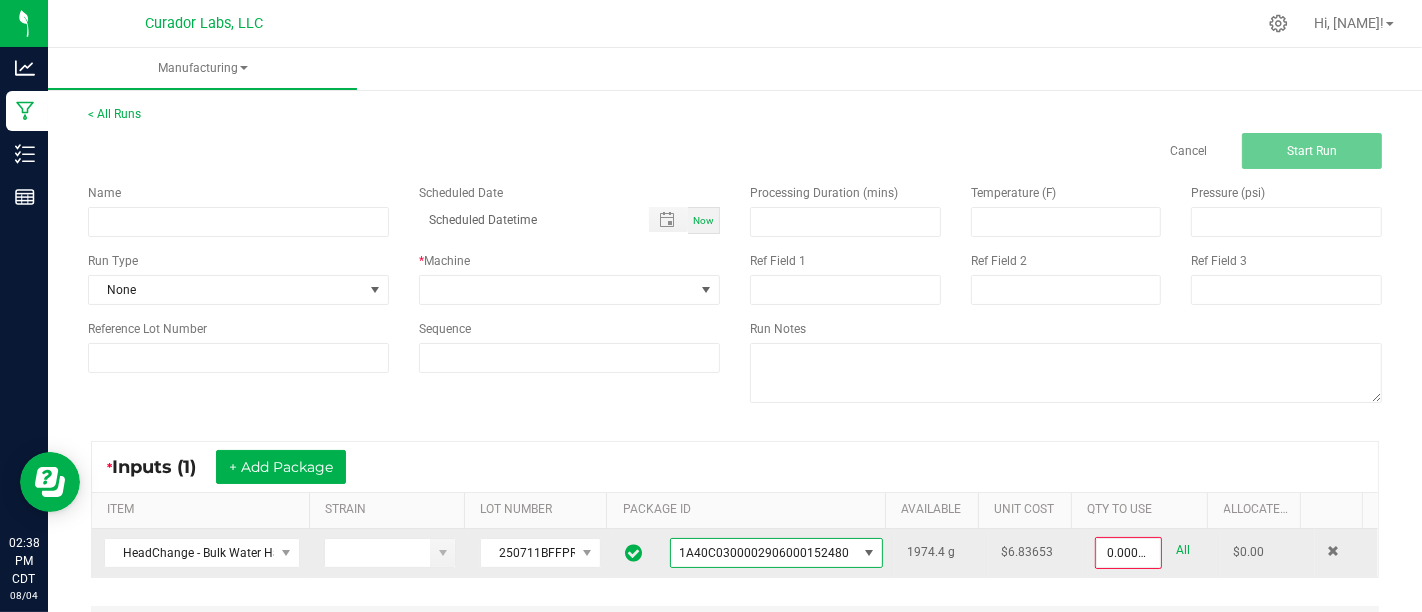 click on "0.0000 g All" at bounding box center (1152, 553) 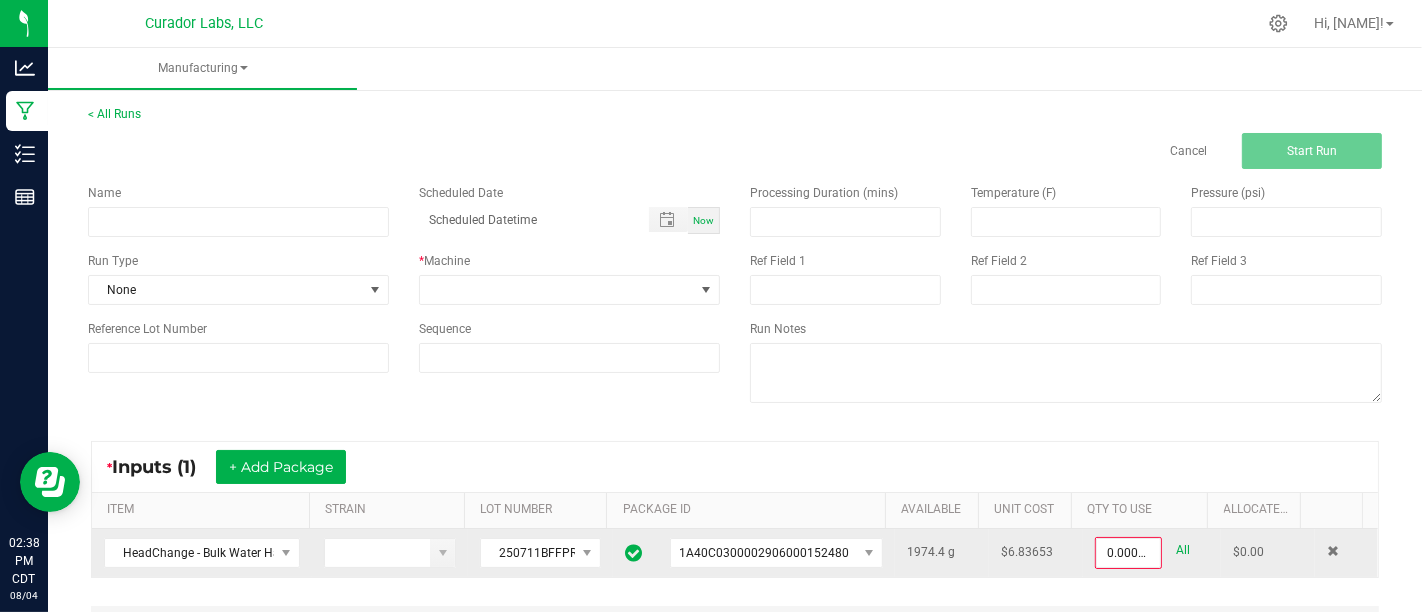 click on "All" at bounding box center (1183, 550) 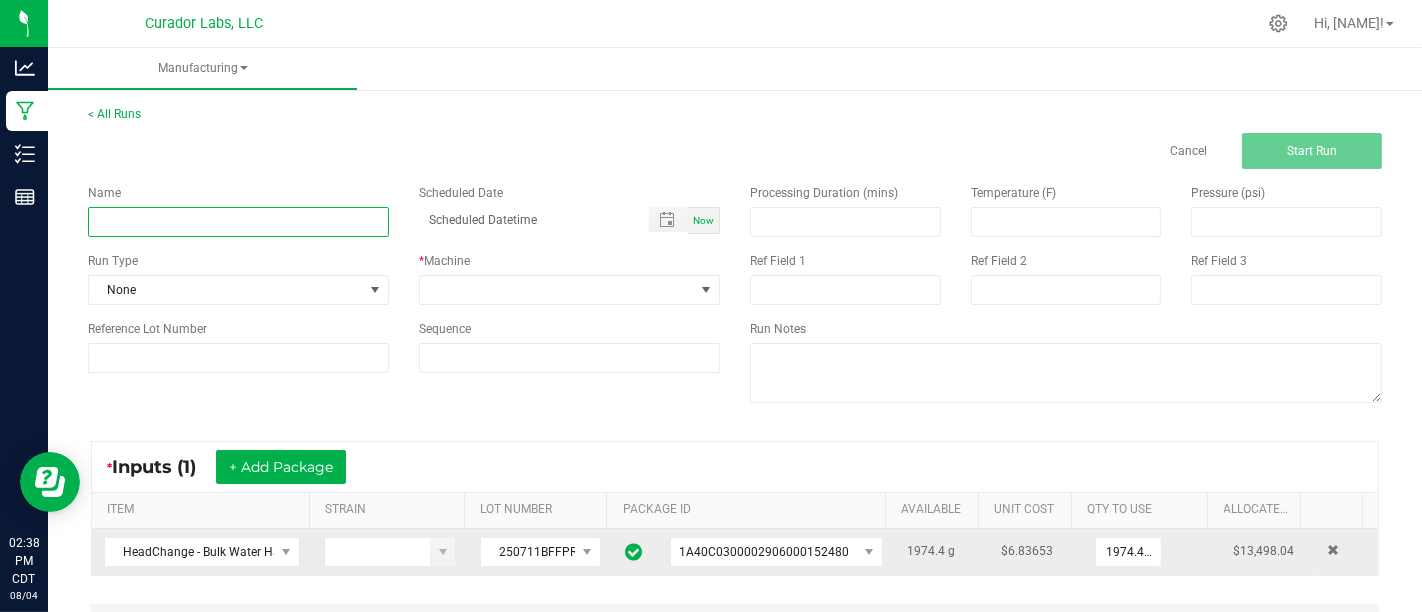 click at bounding box center [238, 222] 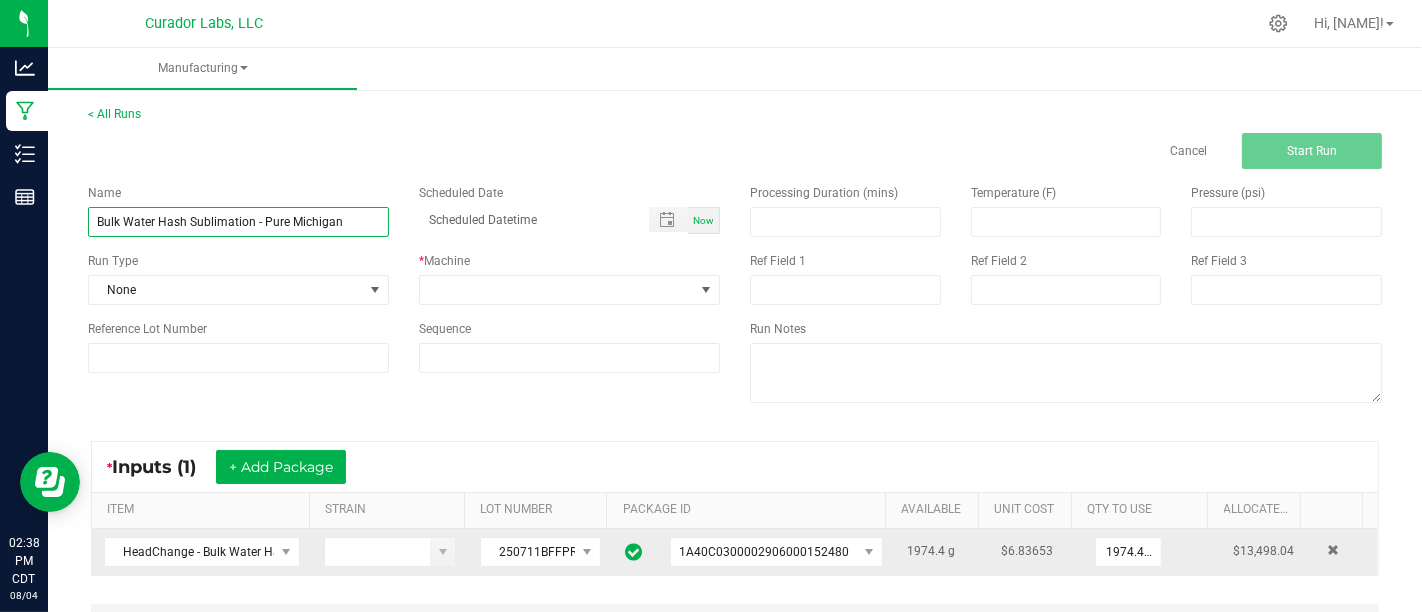 type on "Bulk Water Hash Sublimation - Pure Michigan" 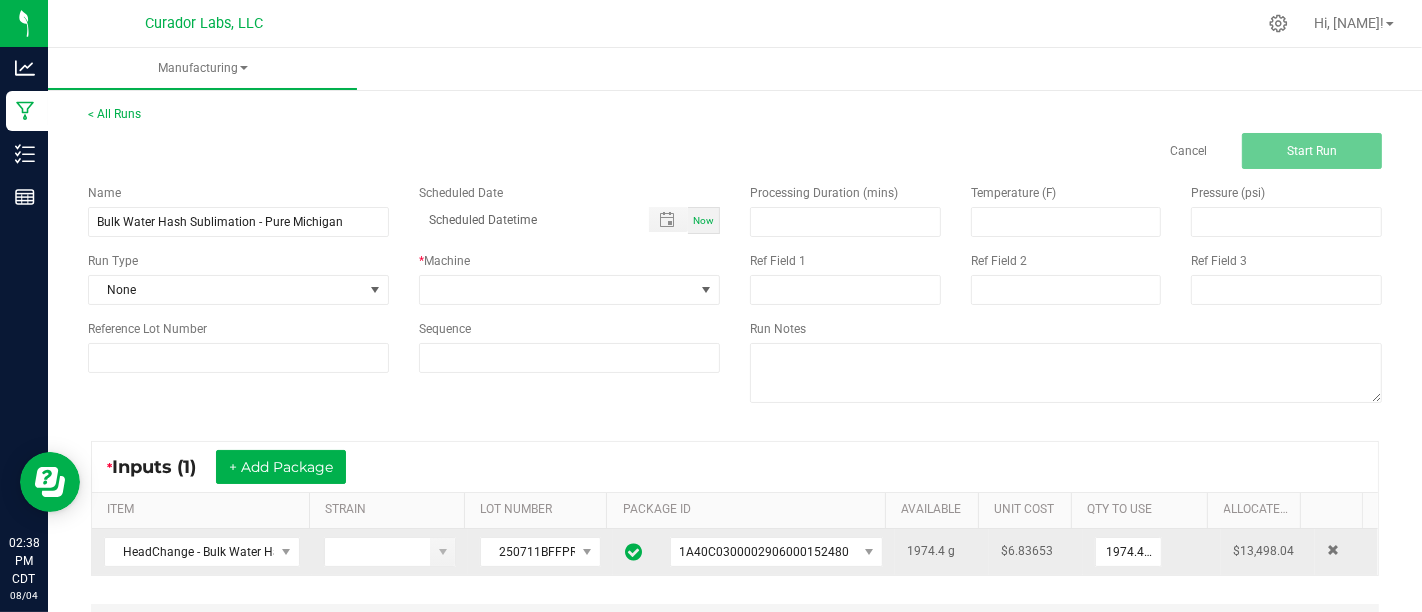 click on "Run Type" at bounding box center (238, 261) 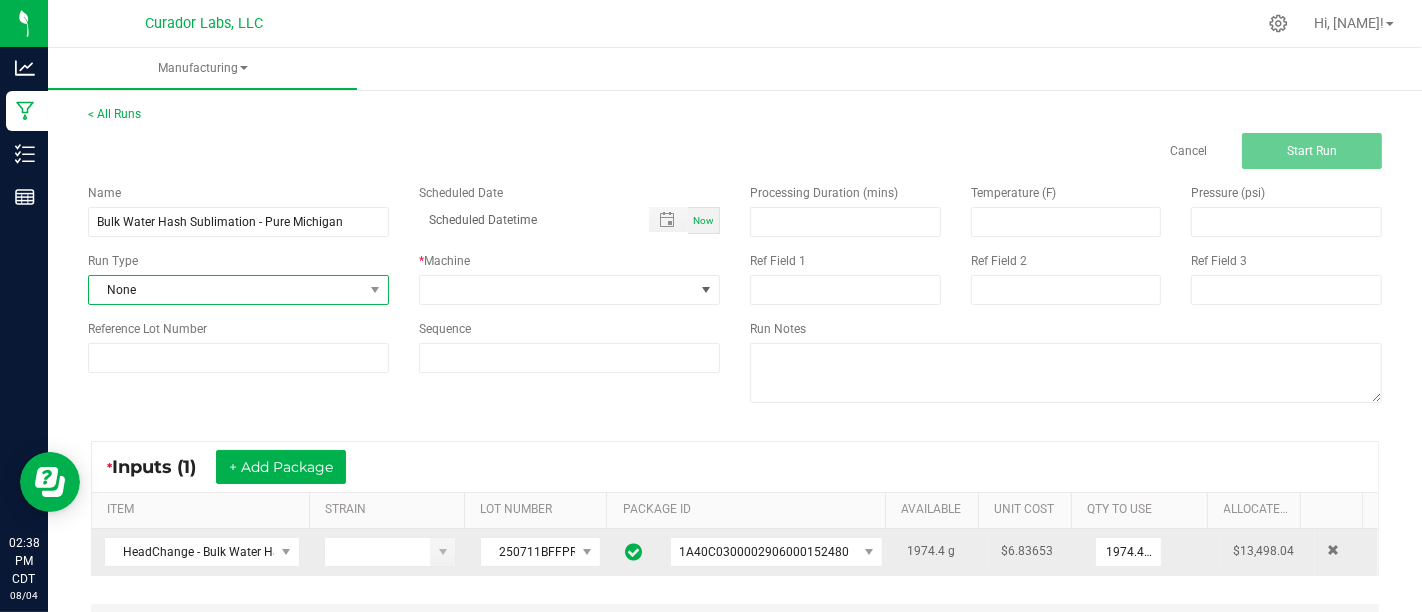 click at bounding box center [375, 290] 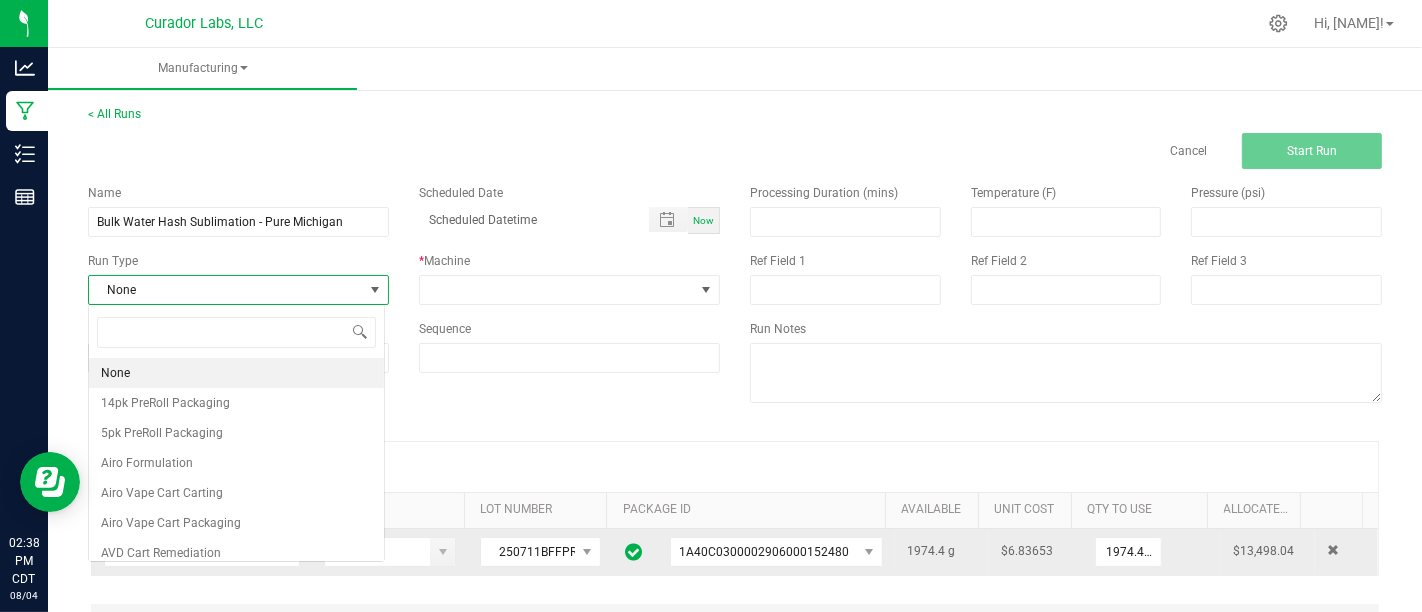 scroll, scrollTop: 99970, scrollLeft: 99702, axis: both 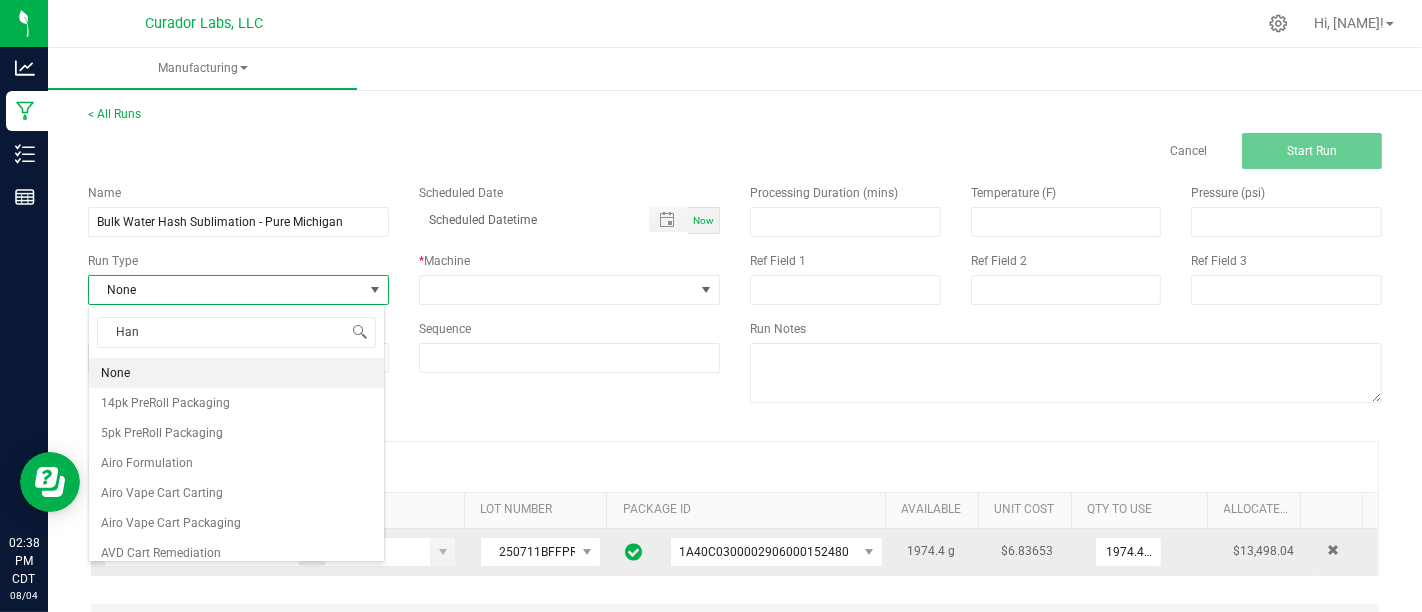 type on "Hand" 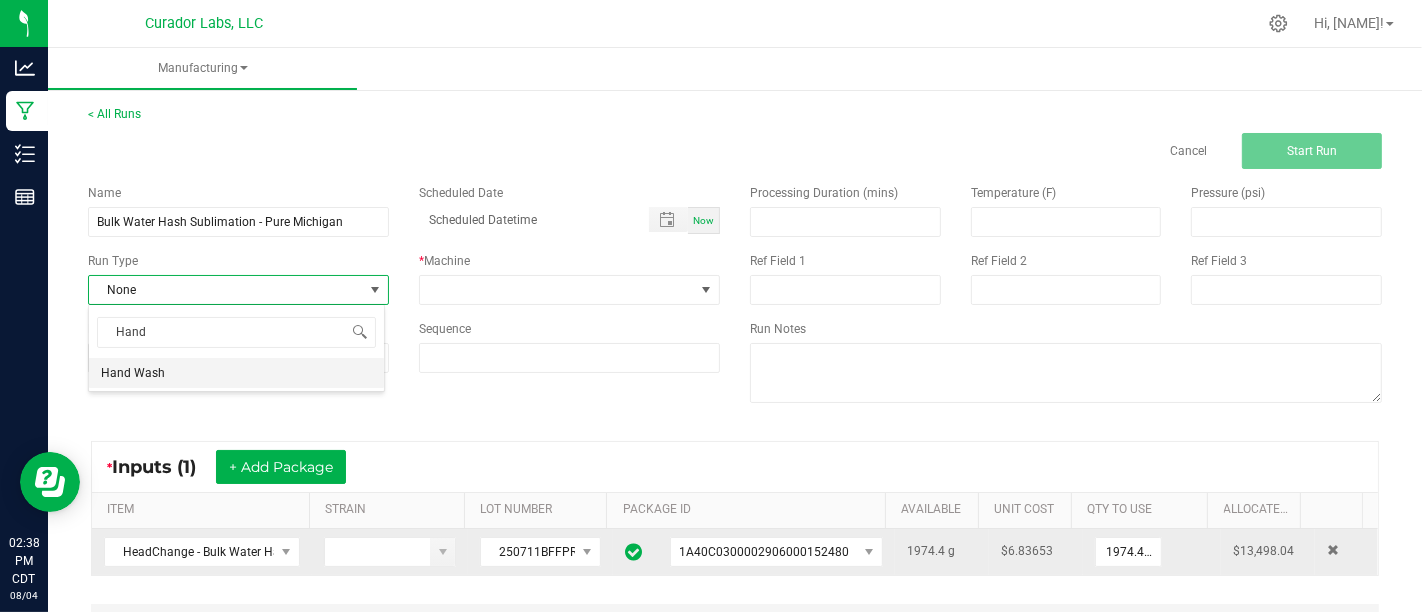 click on "Hand Wash" at bounding box center [236, 373] 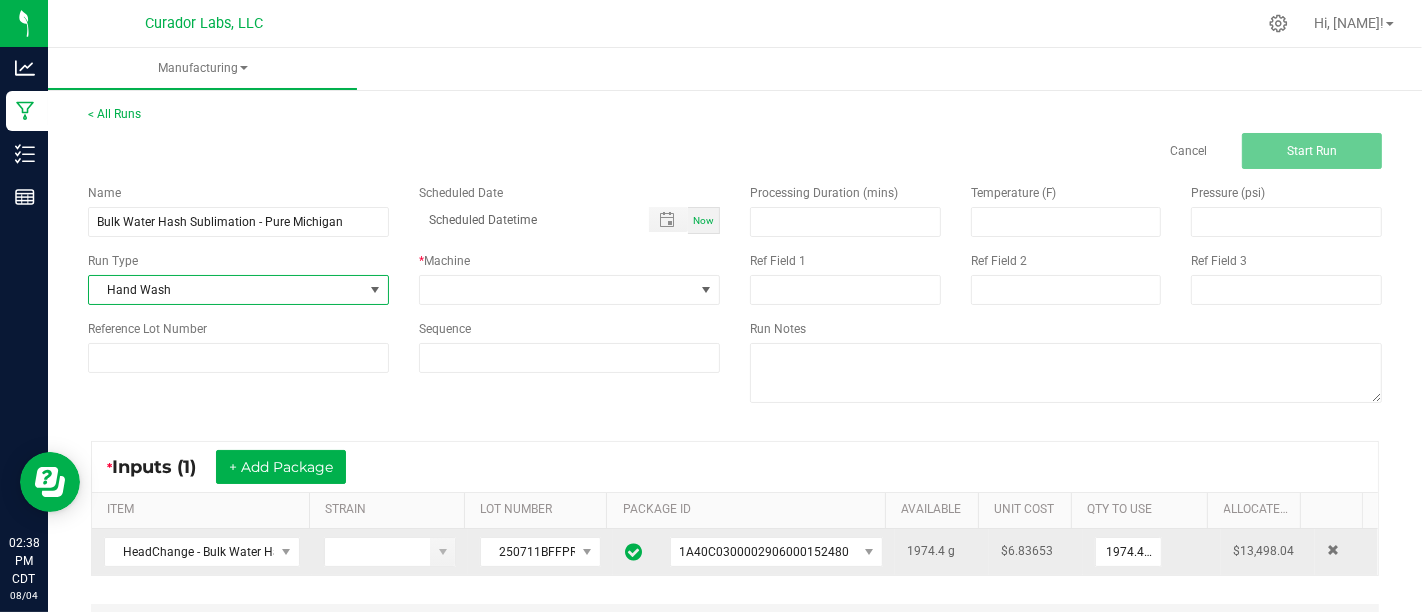 click on "Hand Wash" at bounding box center [226, 290] 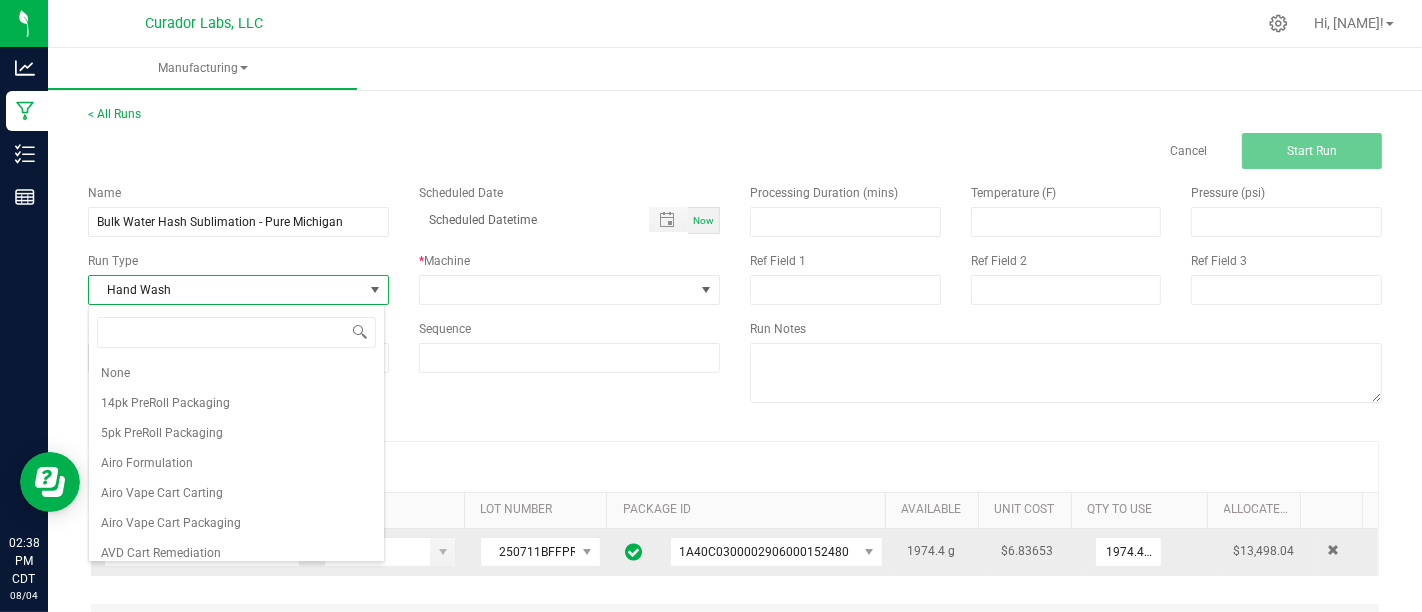 scroll, scrollTop: 340, scrollLeft: 0, axis: vertical 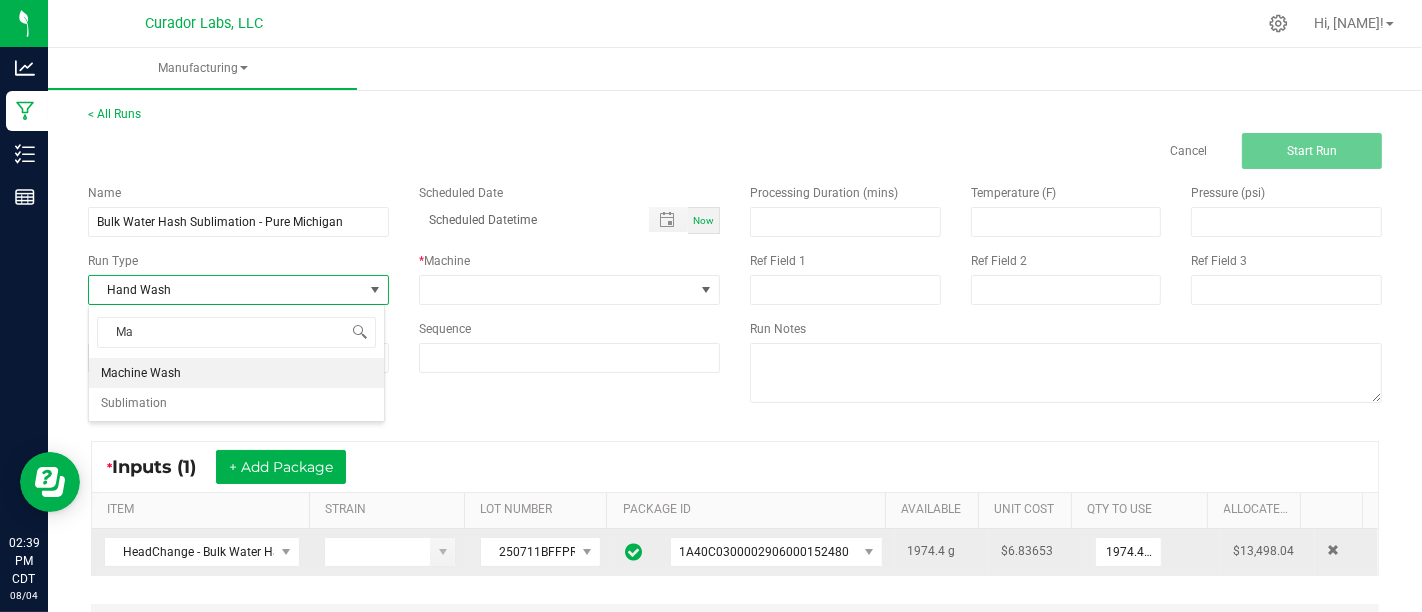 type on "M" 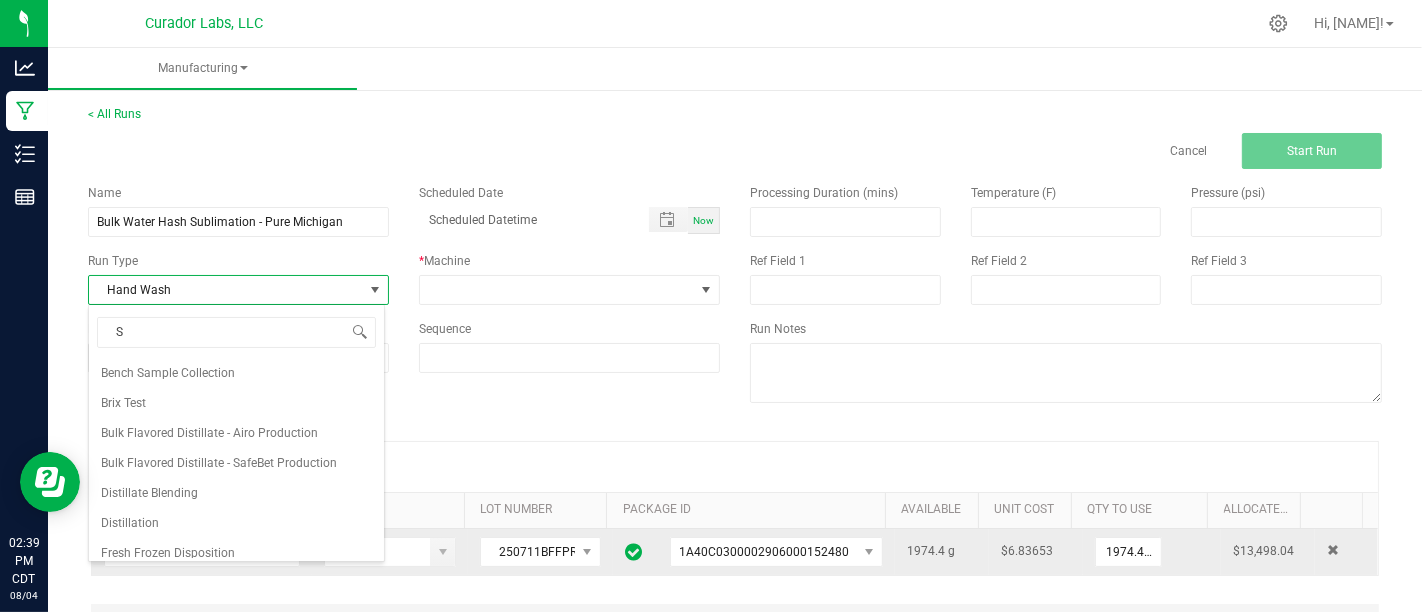 scroll, scrollTop: 0, scrollLeft: 0, axis: both 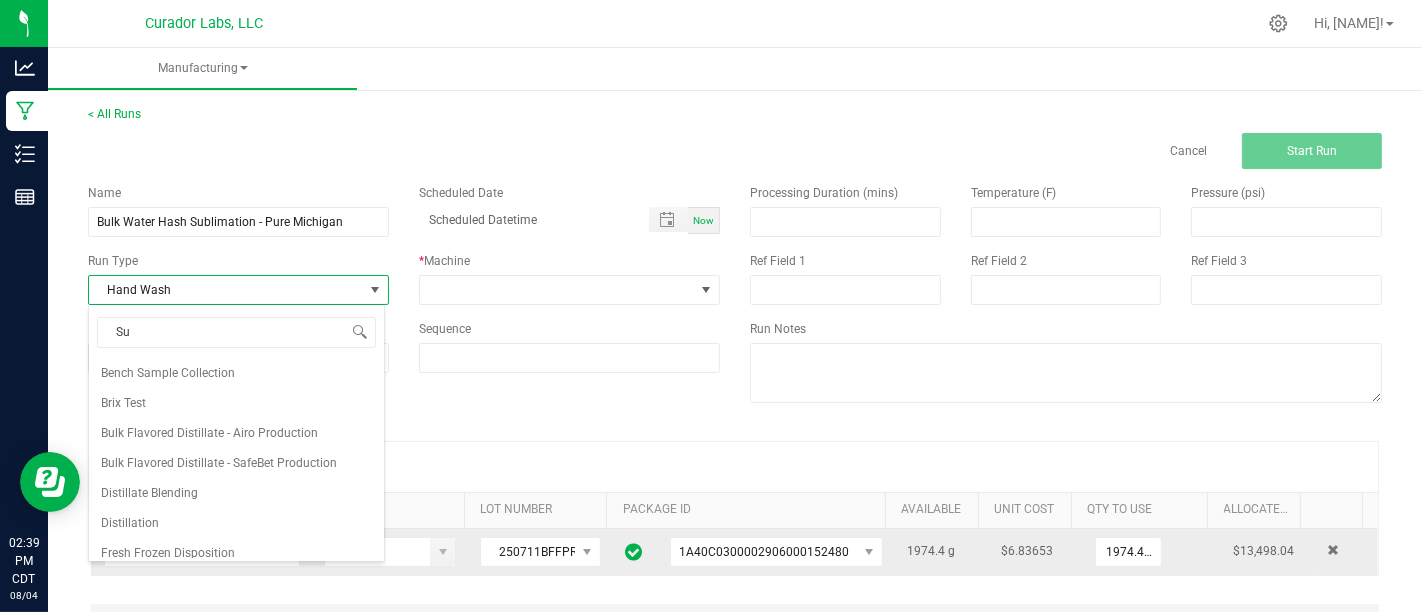 type on "Sub" 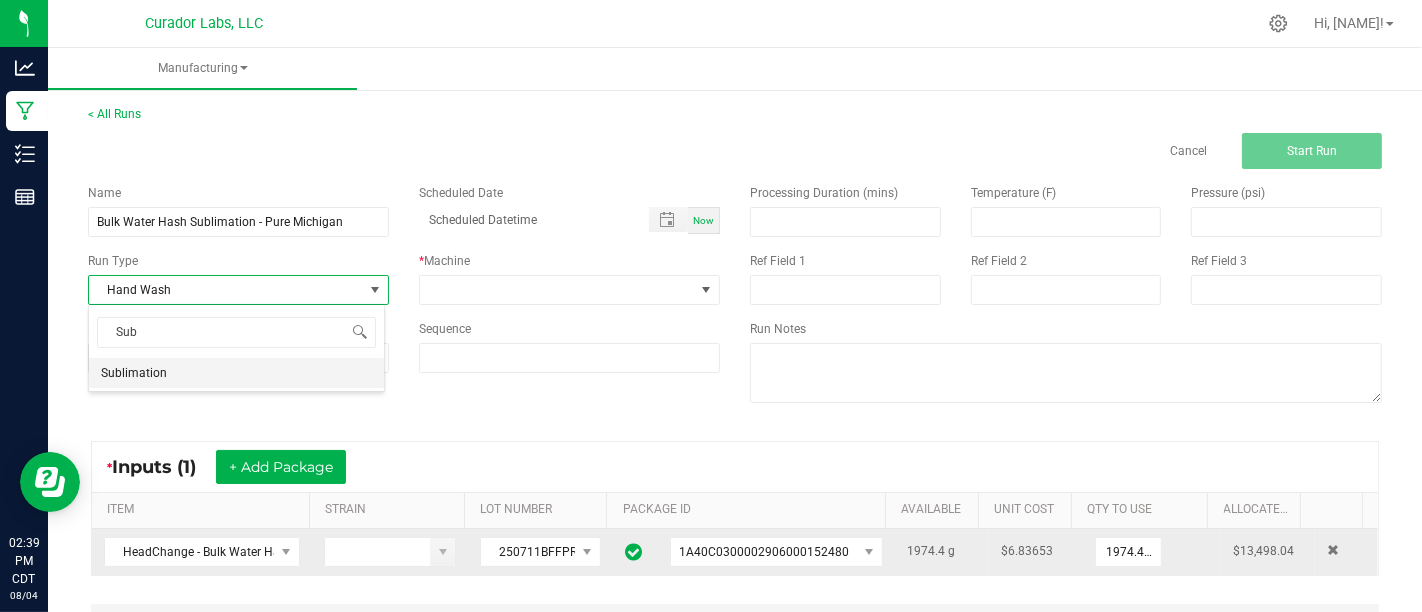 click on "Sublimation" at bounding box center [236, 373] 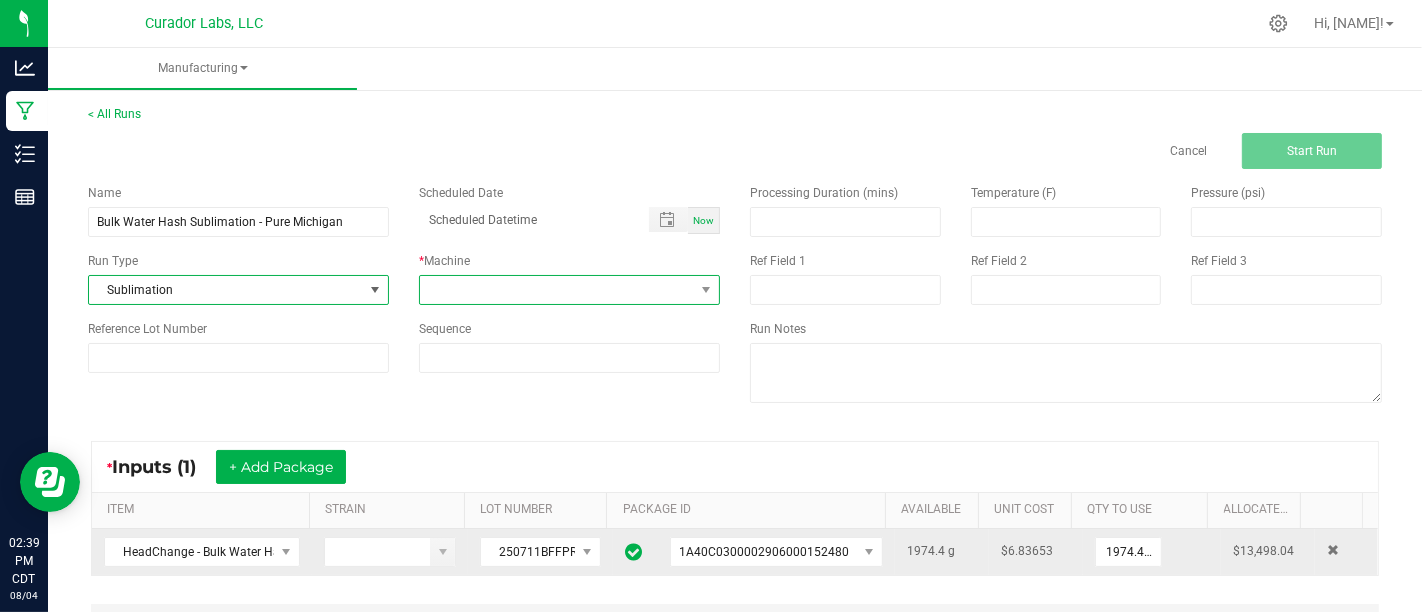 click at bounding box center [557, 290] 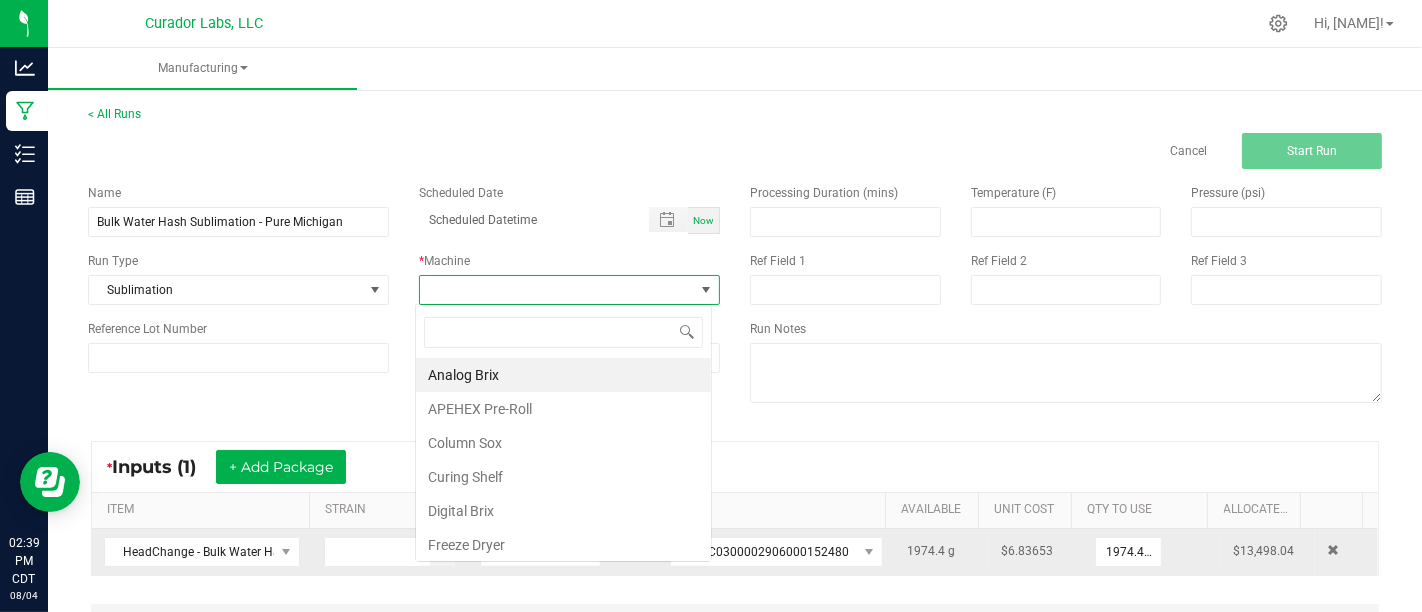 scroll, scrollTop: 99970, scrollLeft: 99702, axis: both 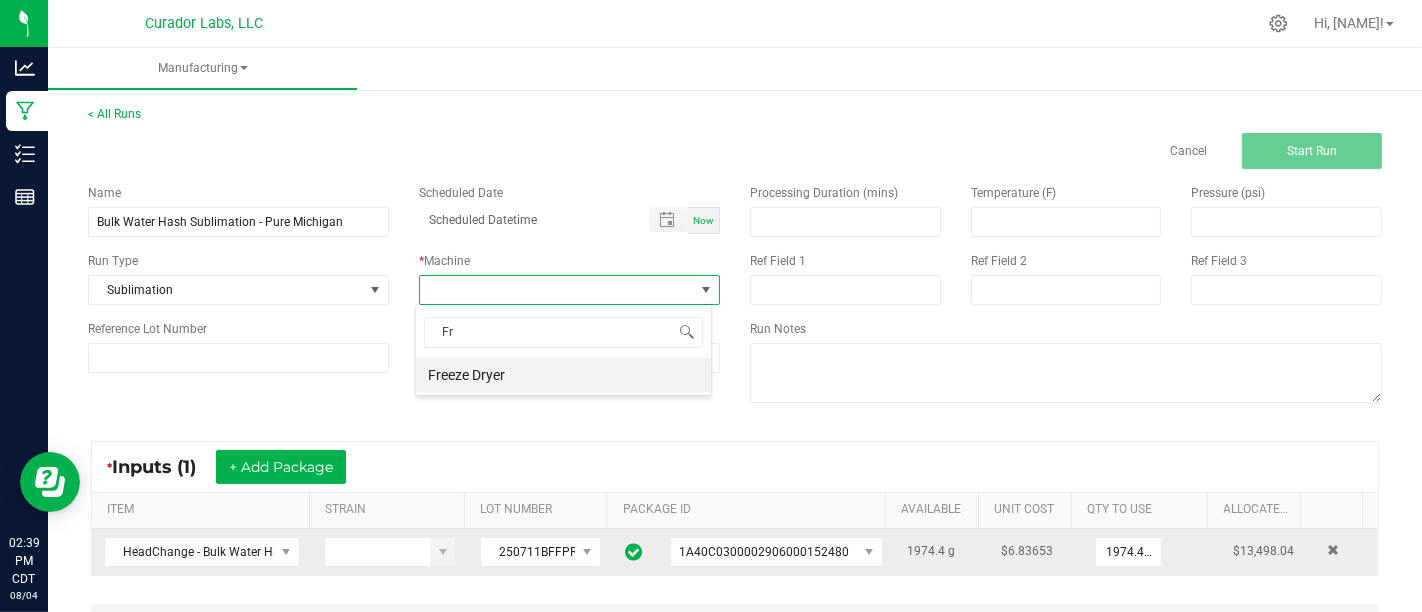type on "Fre" 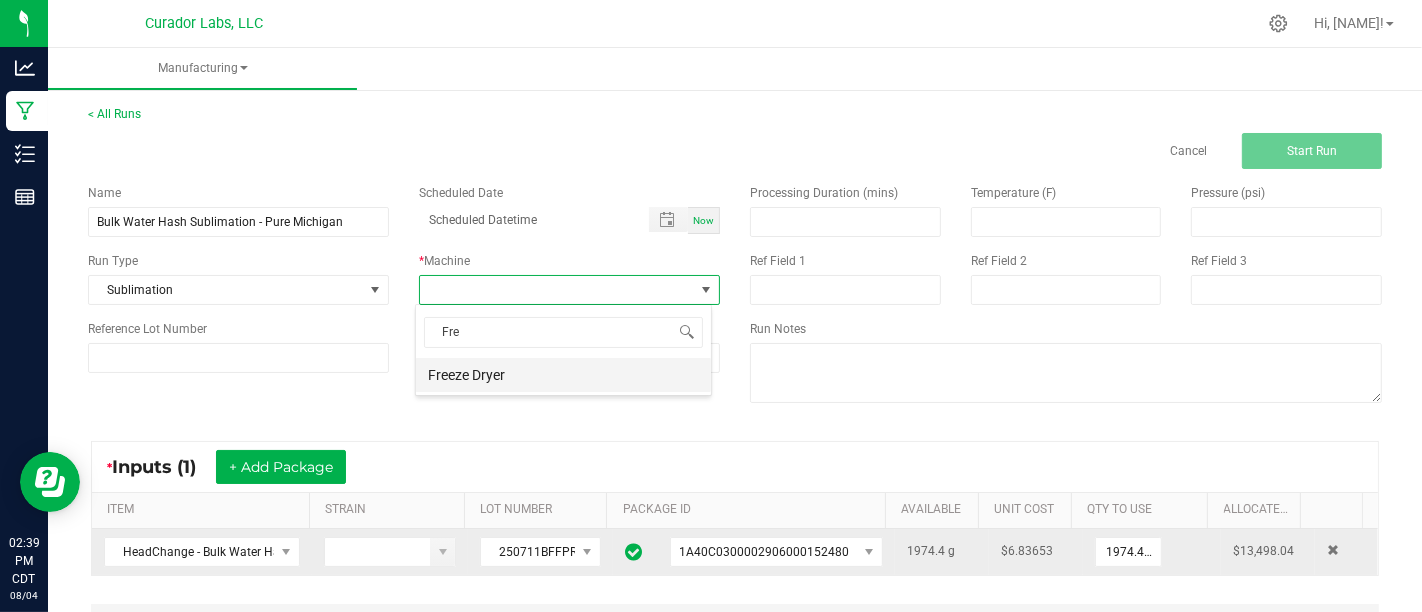 click on "Freeze Dryer" at bounding box center [563, 375] 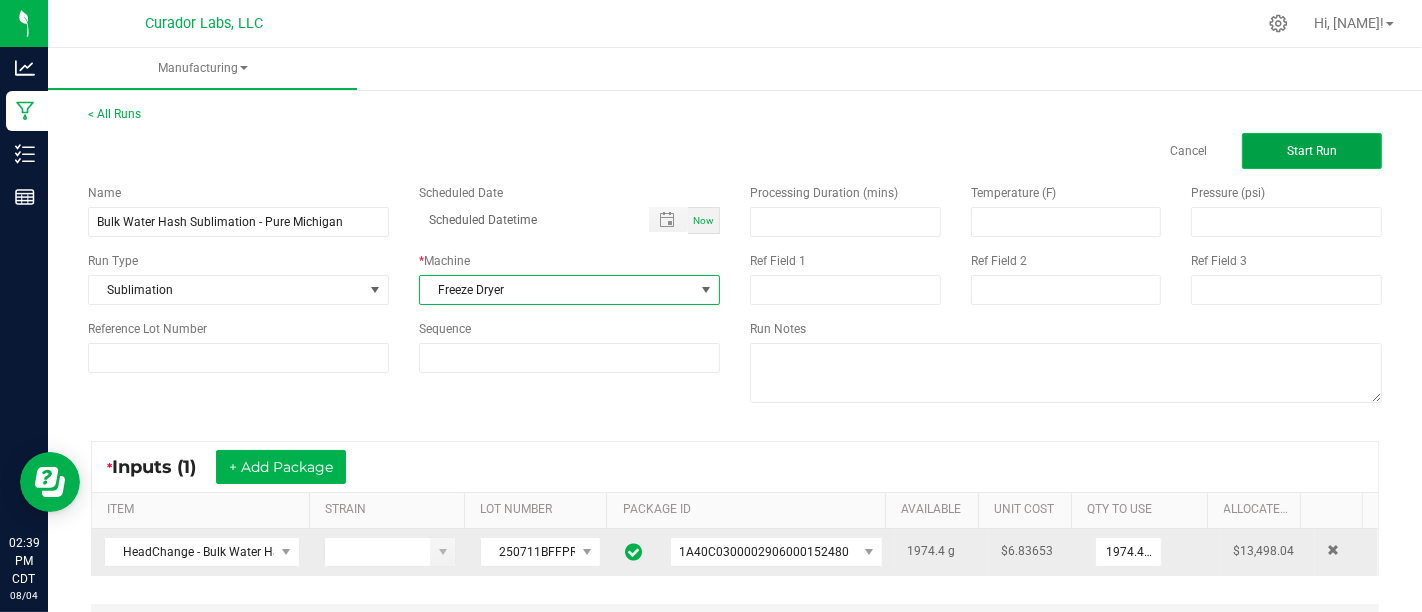 click on "Start Run" 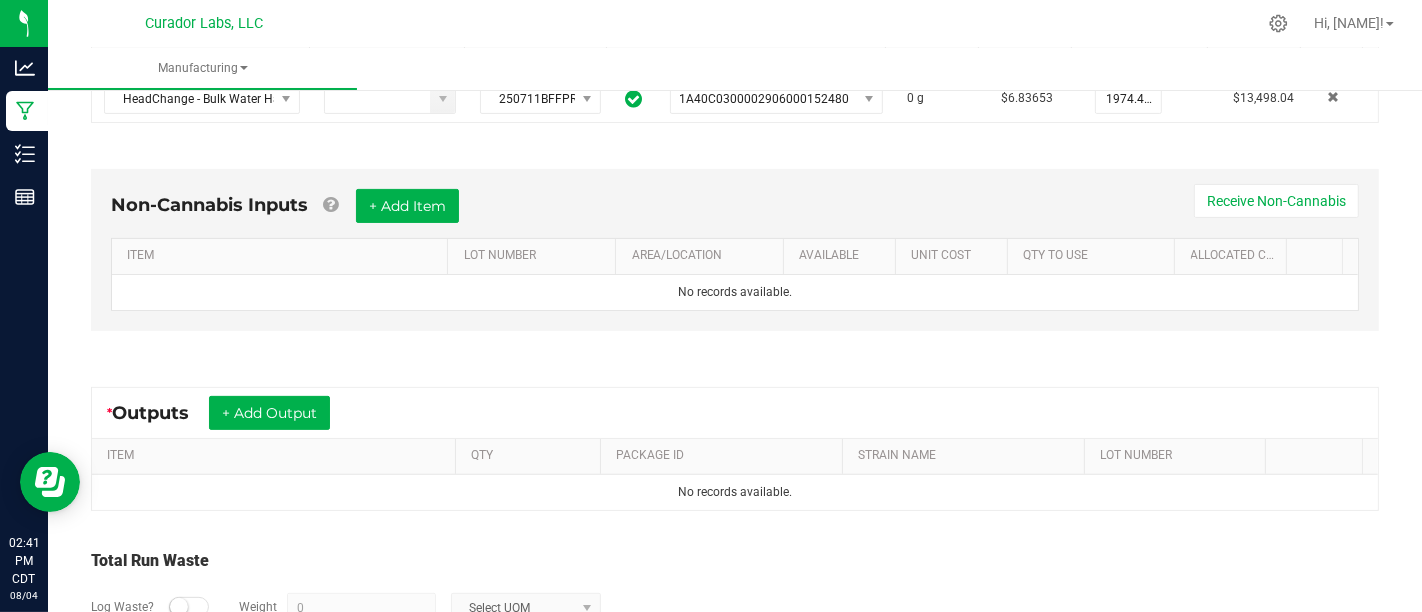 scroll, scrollTop: 600, scrollLeft: 0, axis: vertical 